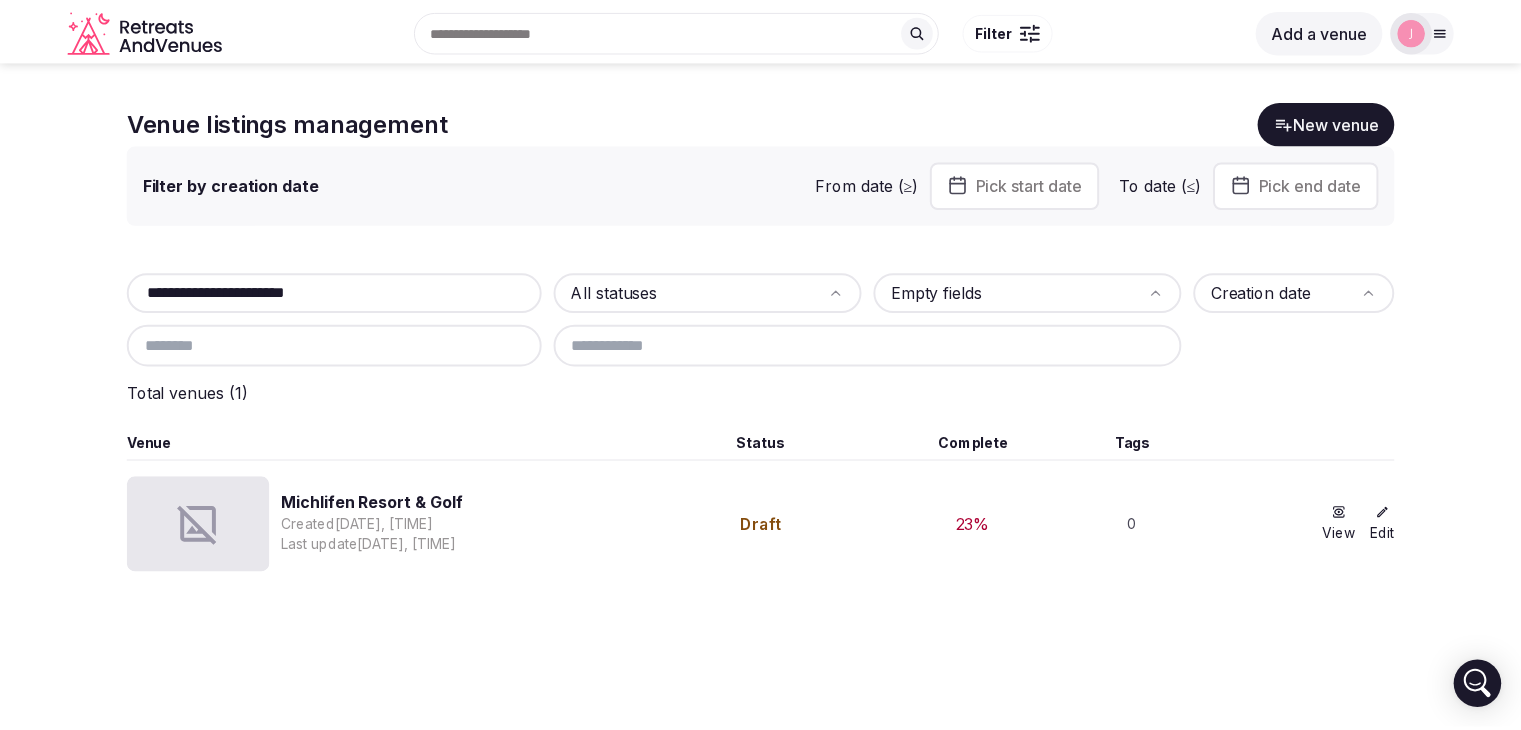 scroll, scrollTop: 0, scrollLeft: 0, axis: both 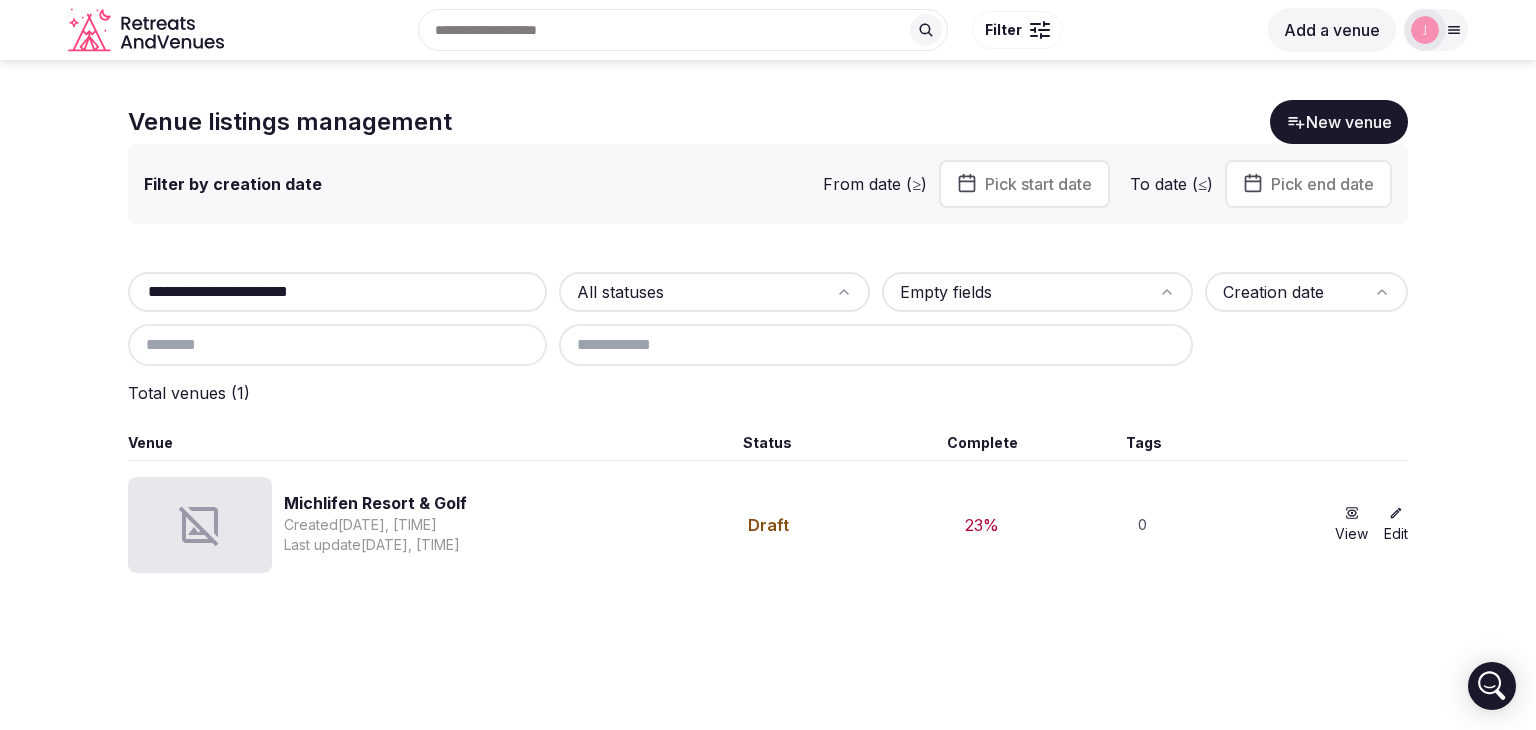 click on "**********" at bounding box center [768, 328] 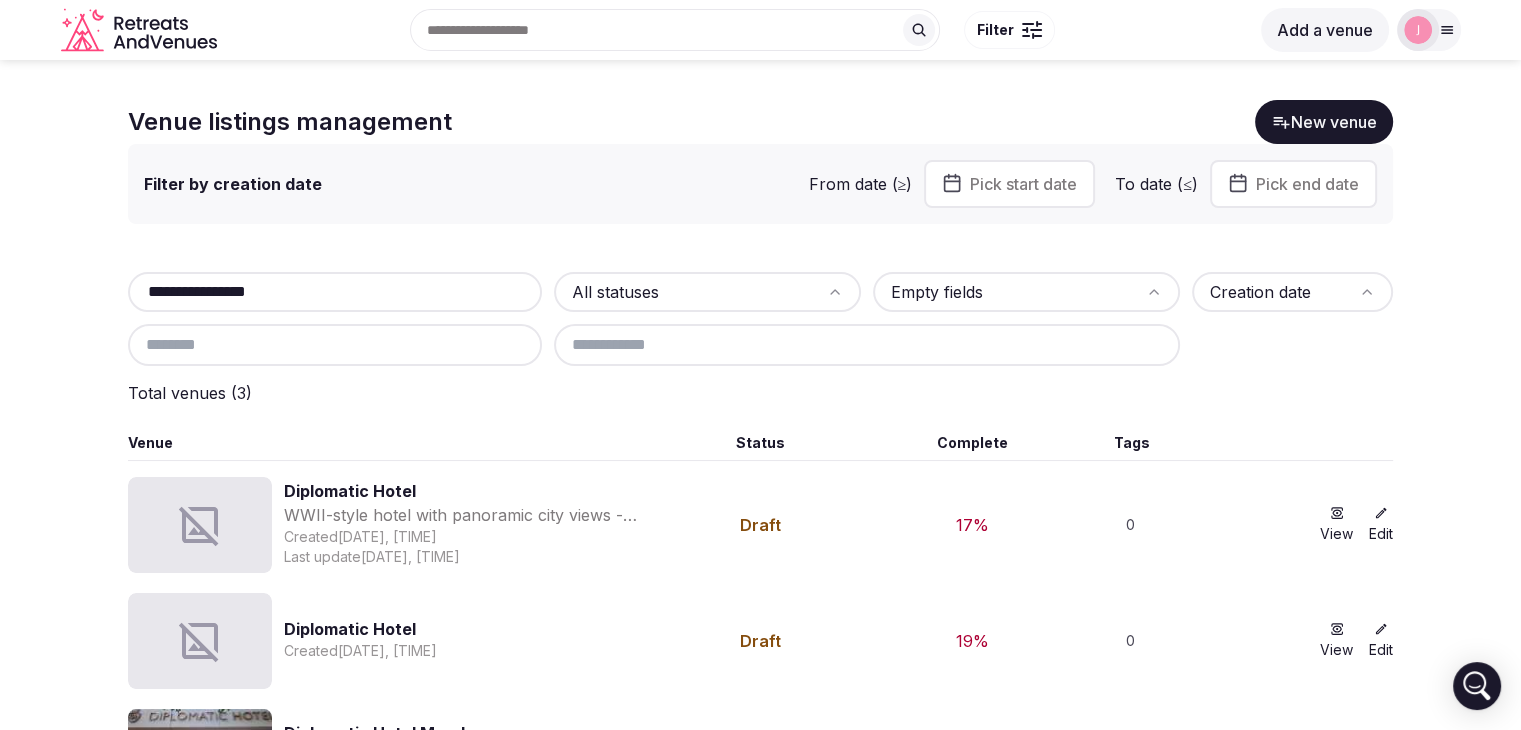 drag, startPoint x: 310, startPoint y: 298, endPoint x: 102, endPoint y: 288, distance: 208.24025 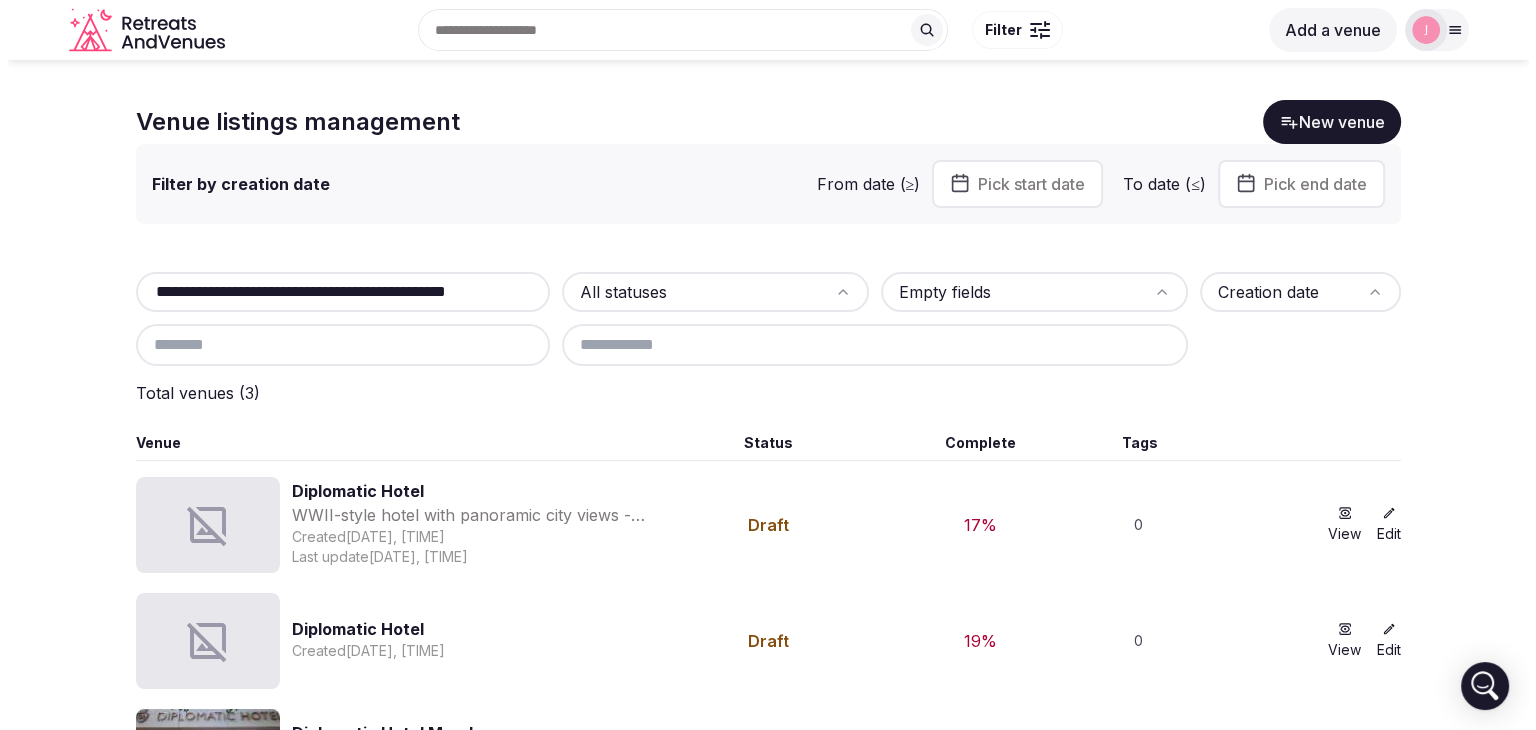 scroll, scrollTop: 0, scrollLeft: 83, axis: horizontal 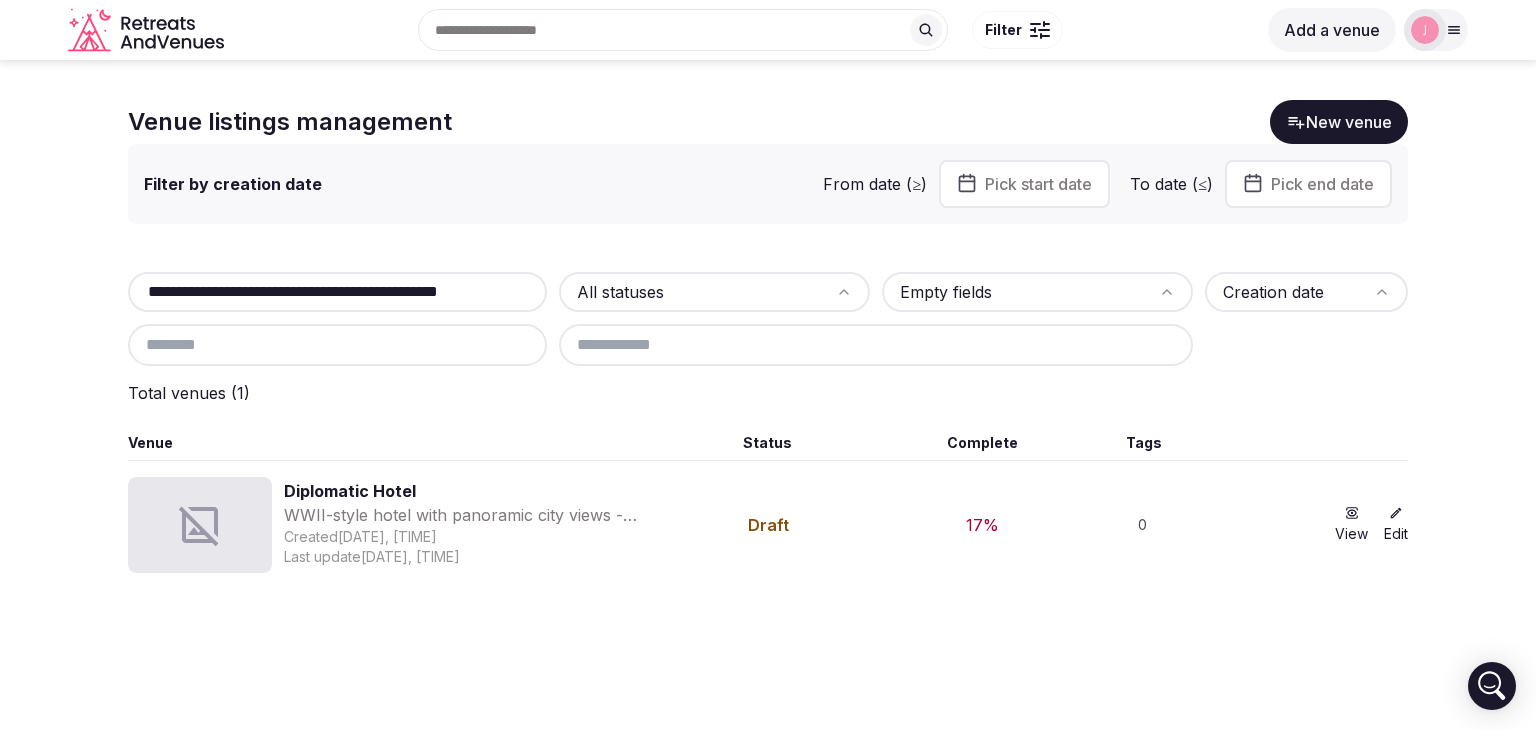 type on "**********" 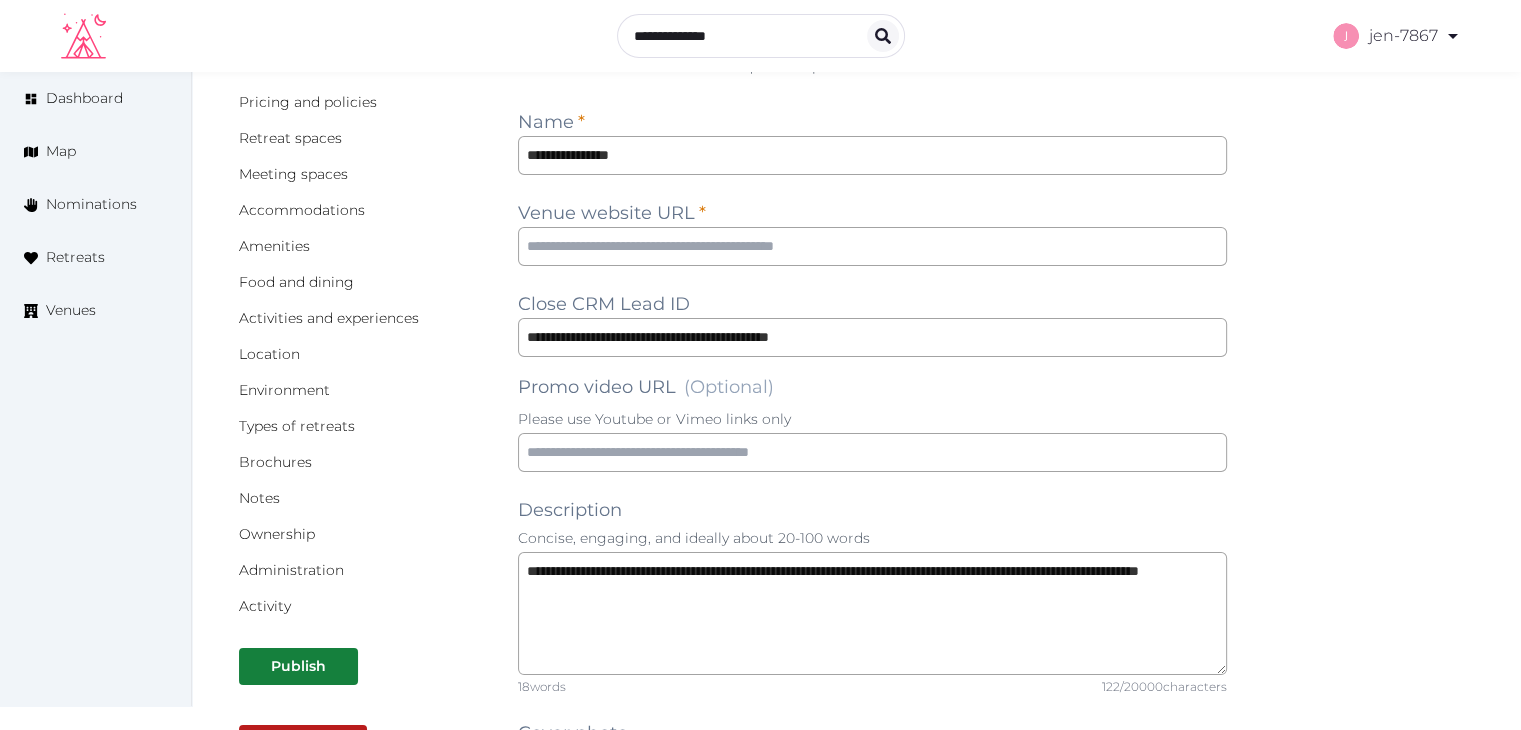 scroll, scrollTop: 0, scrollLeft: 0, axis: both 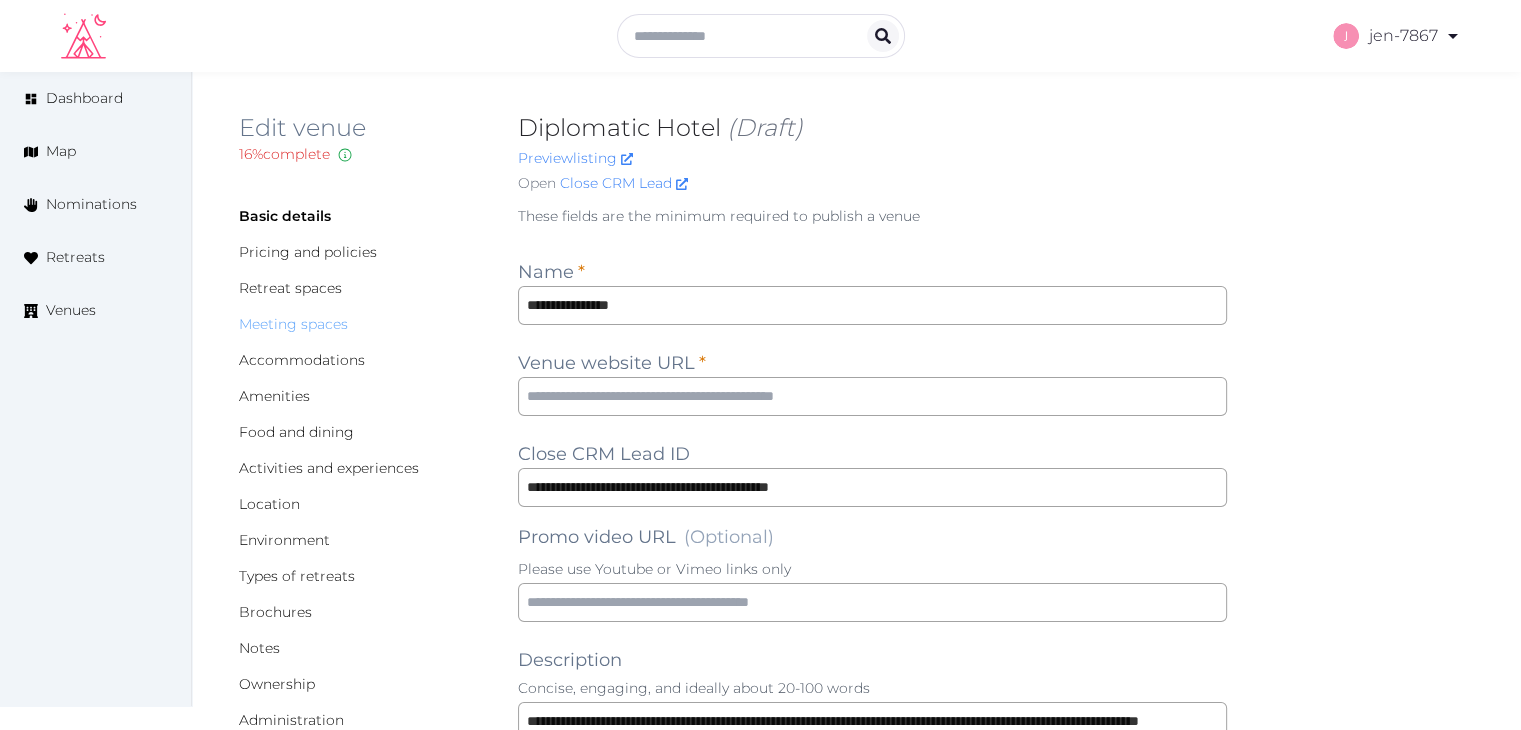click on "Meeting spaces" at bounding box center [293, 324] 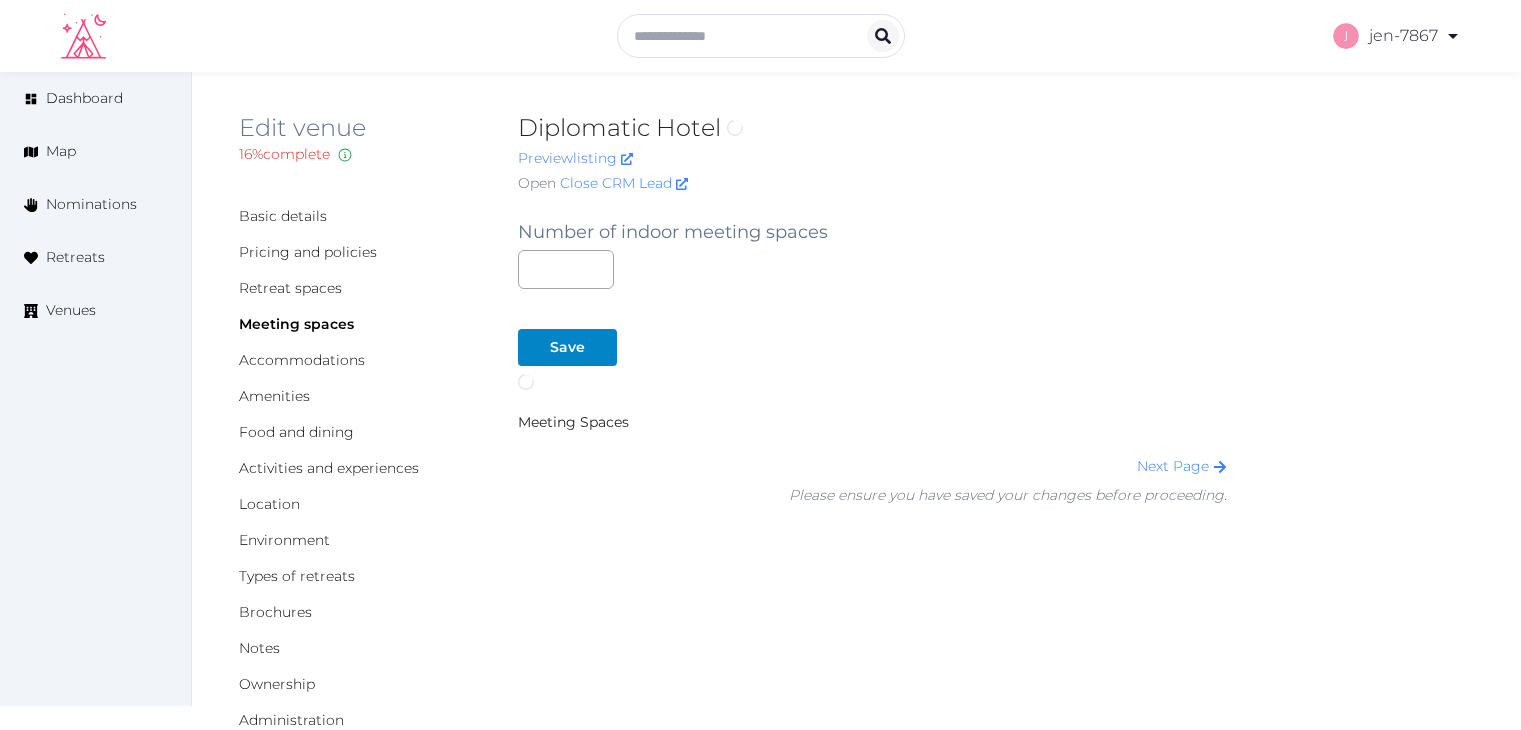 scroll, scrollTop: 0, scrollLeft: 0, axis: both 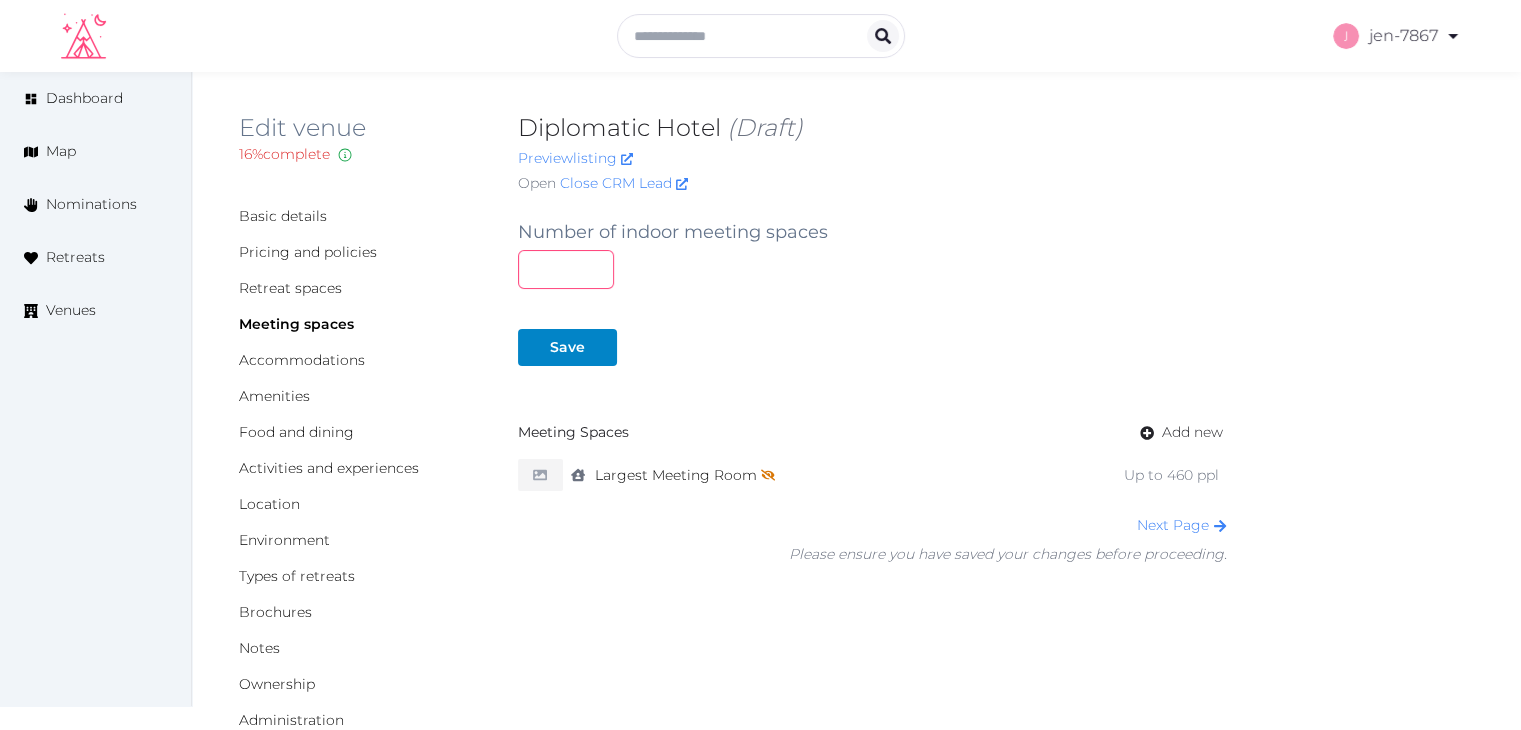 drag, startPoint x: 552, startPoint y: 270, endPoint x: 447, endPoint y: 277, distance: 105.23308 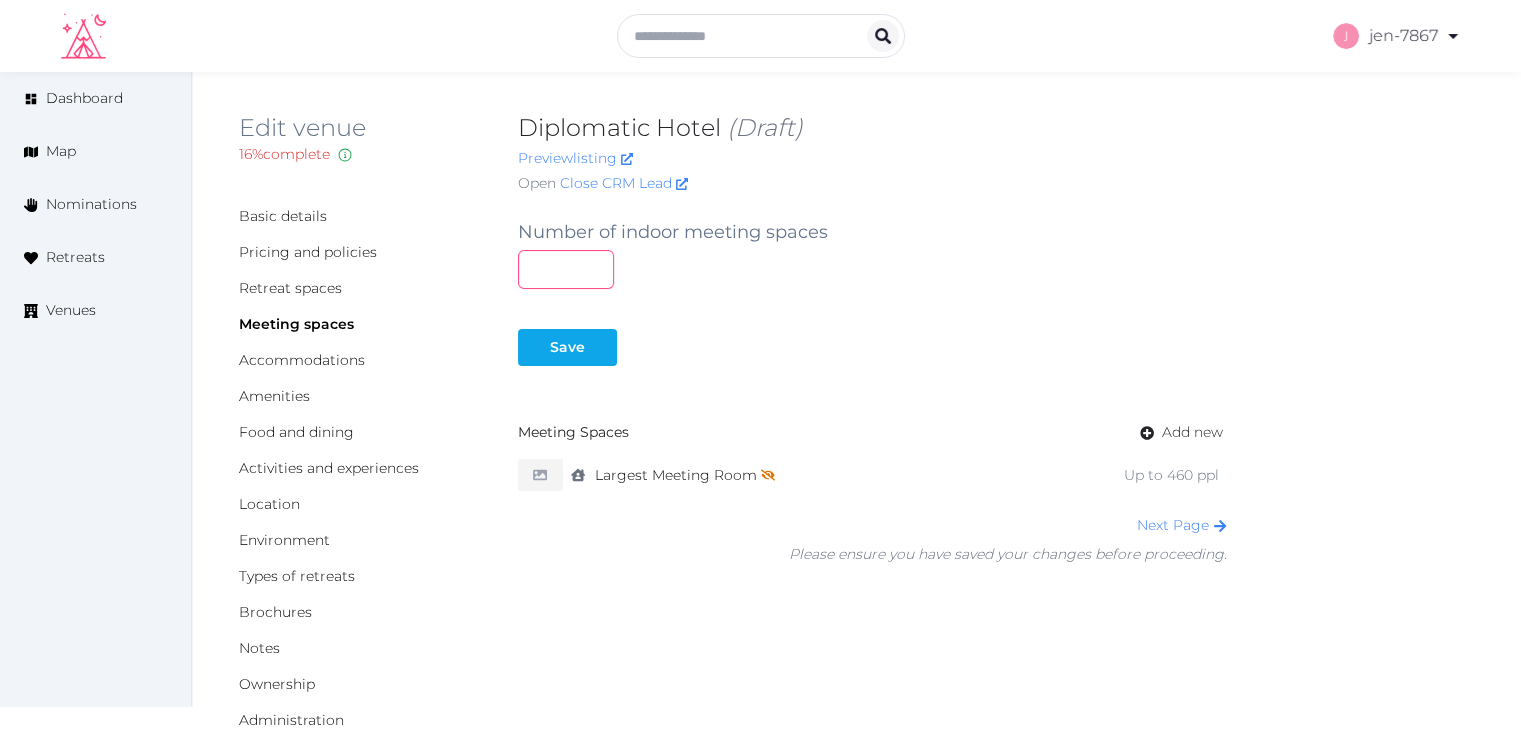 type on "*" 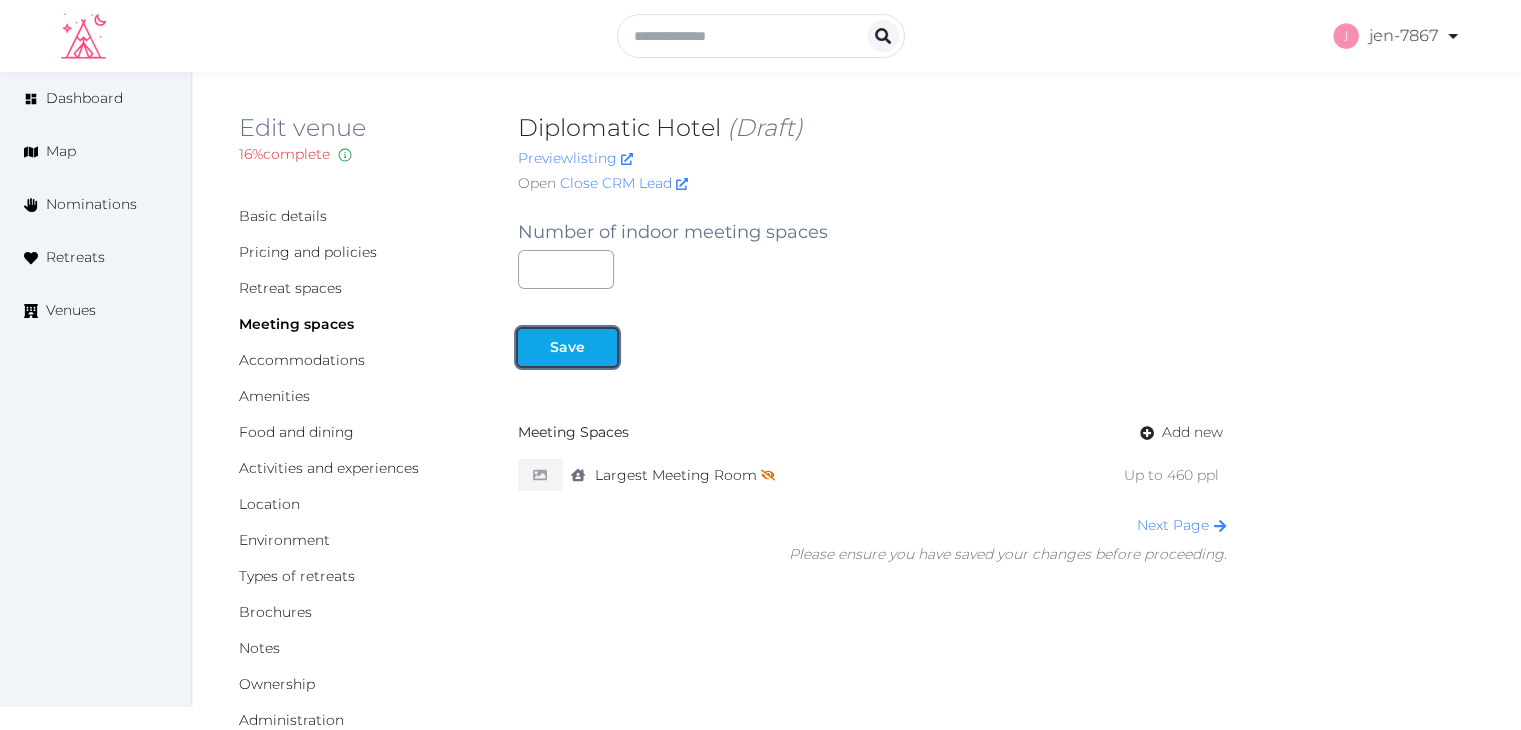 click on "Save" at bounding box center [567, 347] 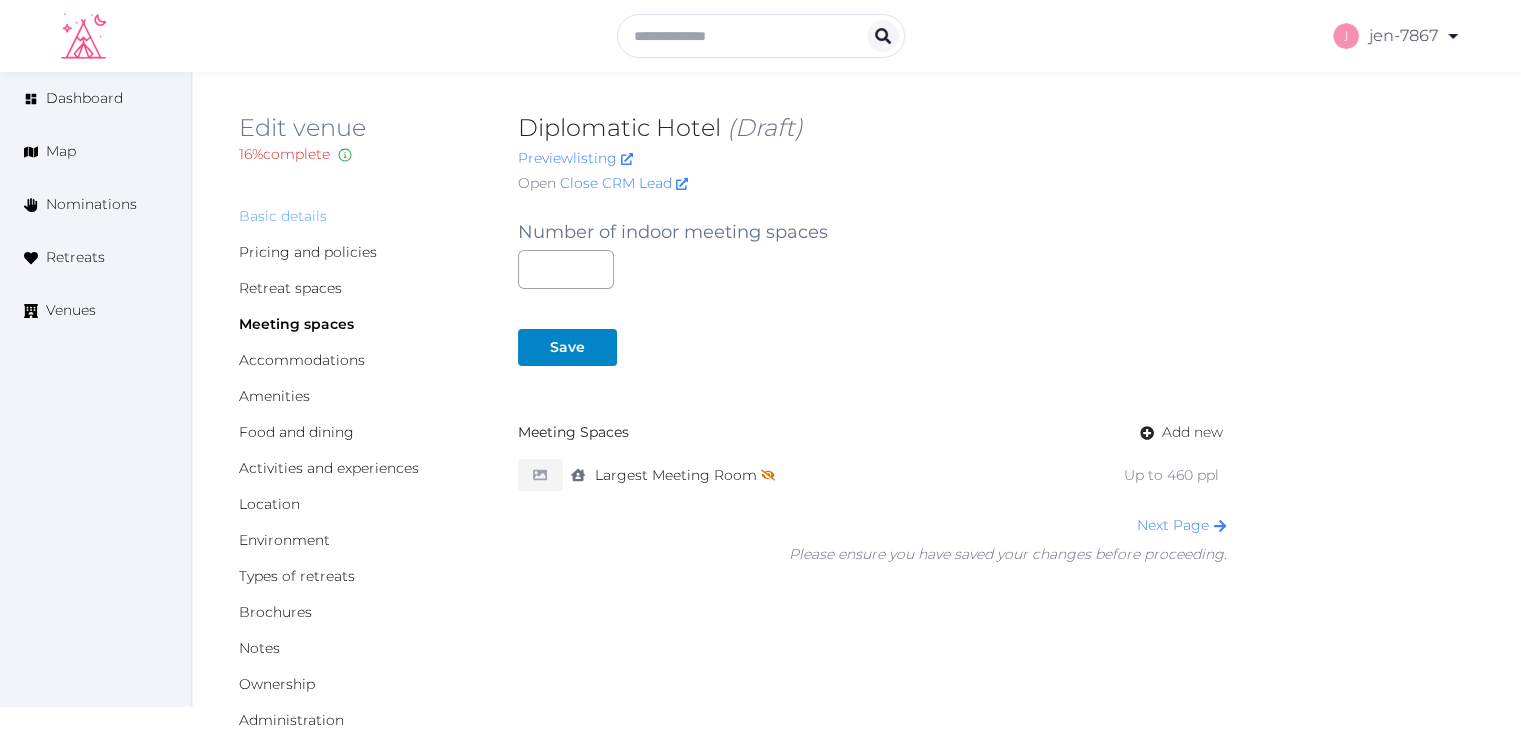 click on "Basic details" at bounding box center (283, 216) 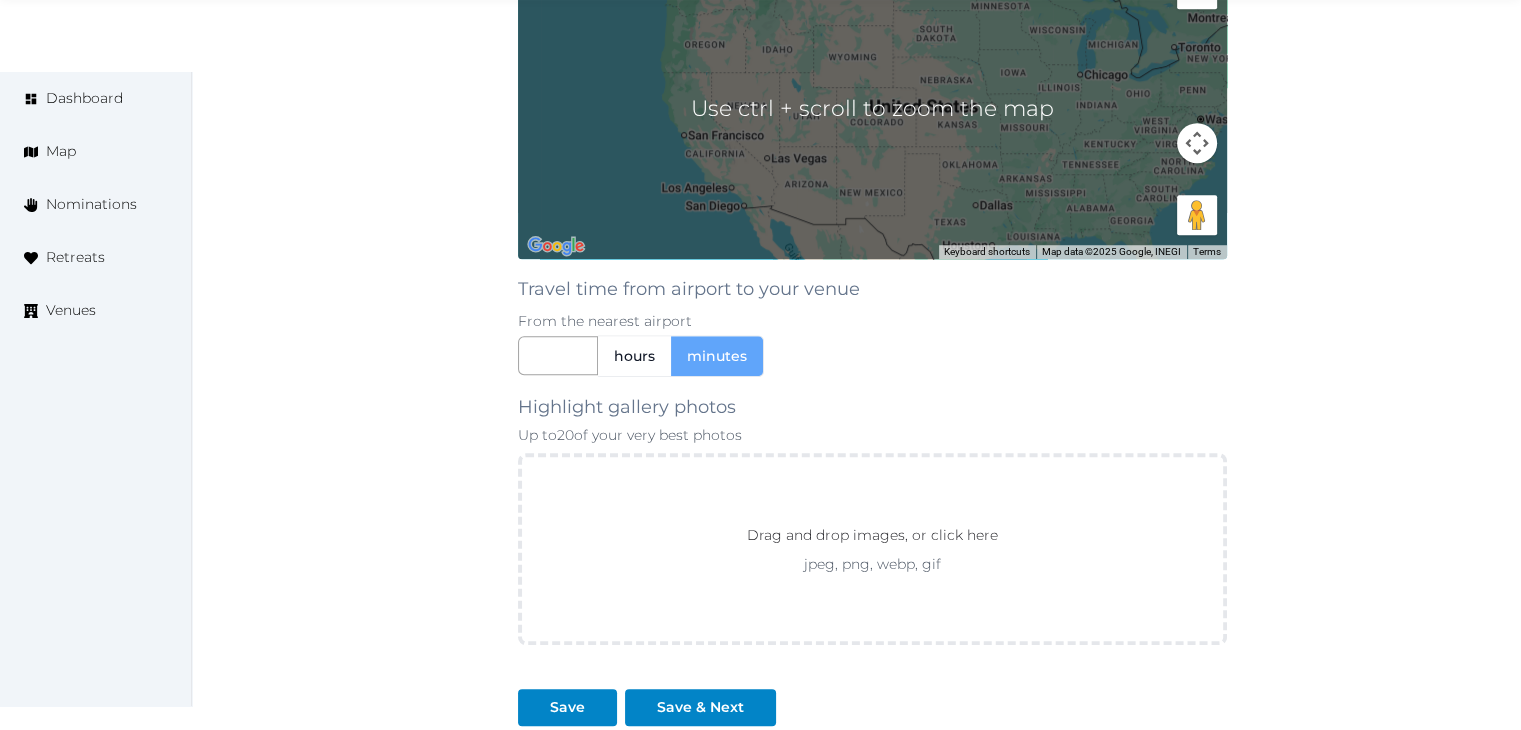 scroll, scrollTop: 1760, scrollLeft: 0, axis: vertical 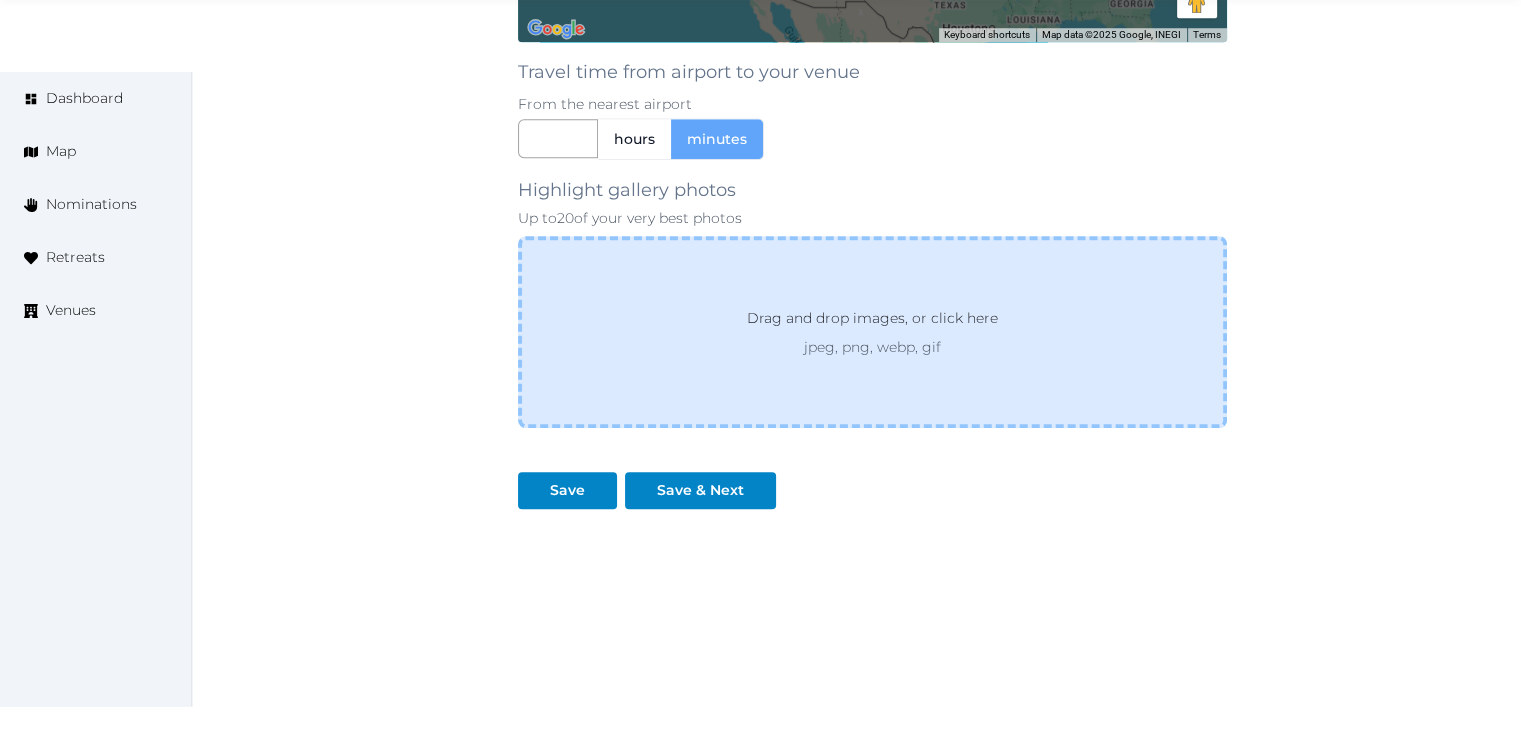 click on "Drag and drop images, or click here jpeg, png, webp, gif" at bounding box center [872, 332] 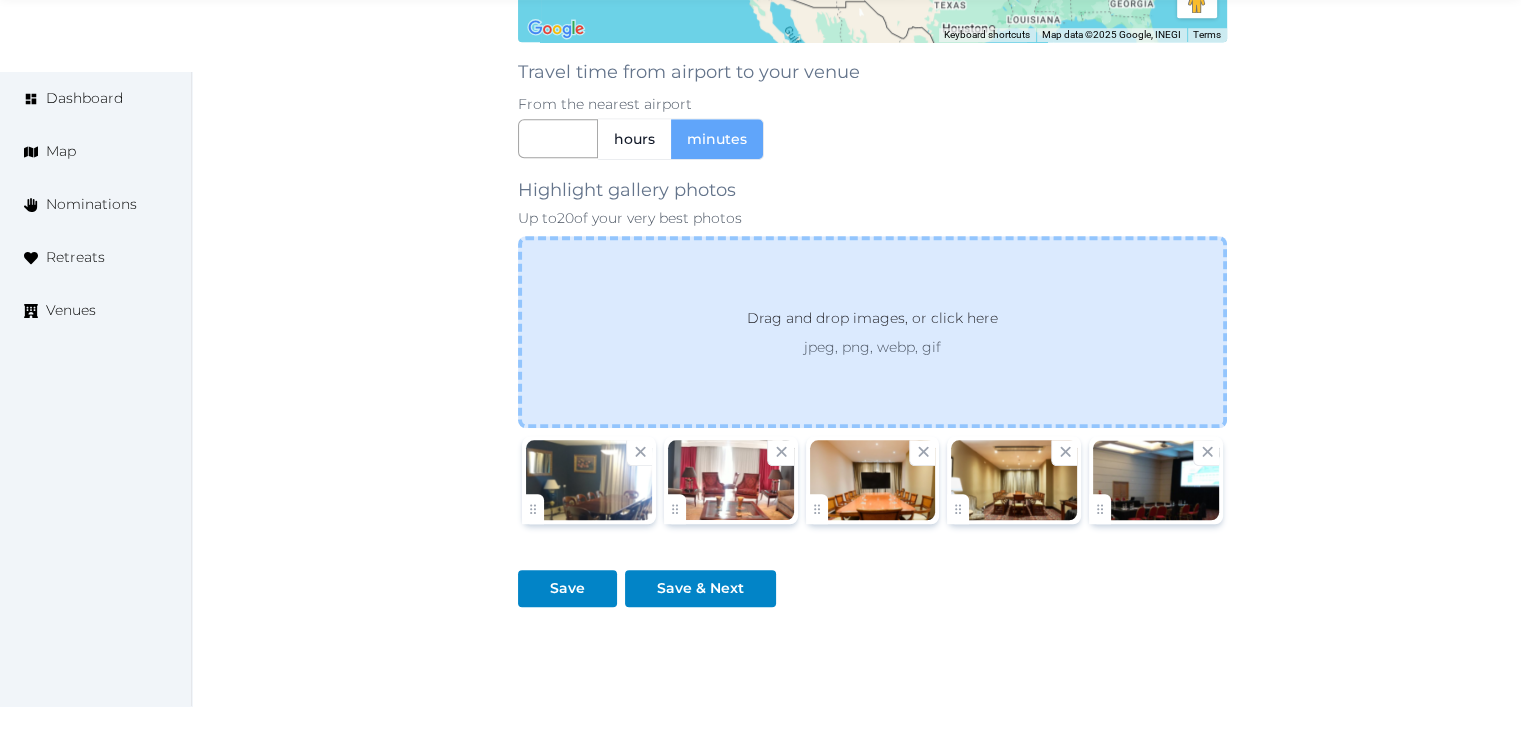 click on "Drag and drop images, or click here" at bounding box center [872, 322] 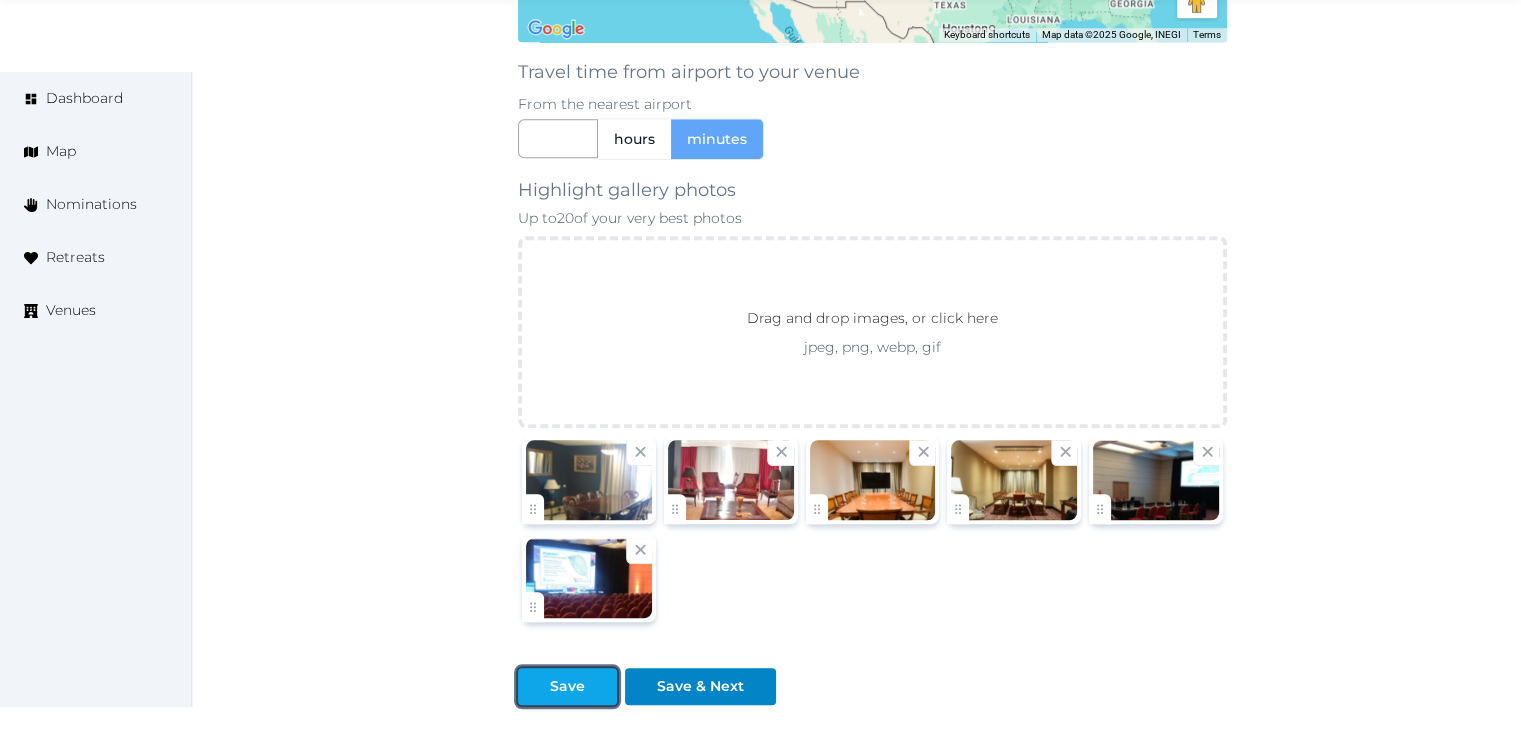 click on "Save" at bounding box center (567, 686) 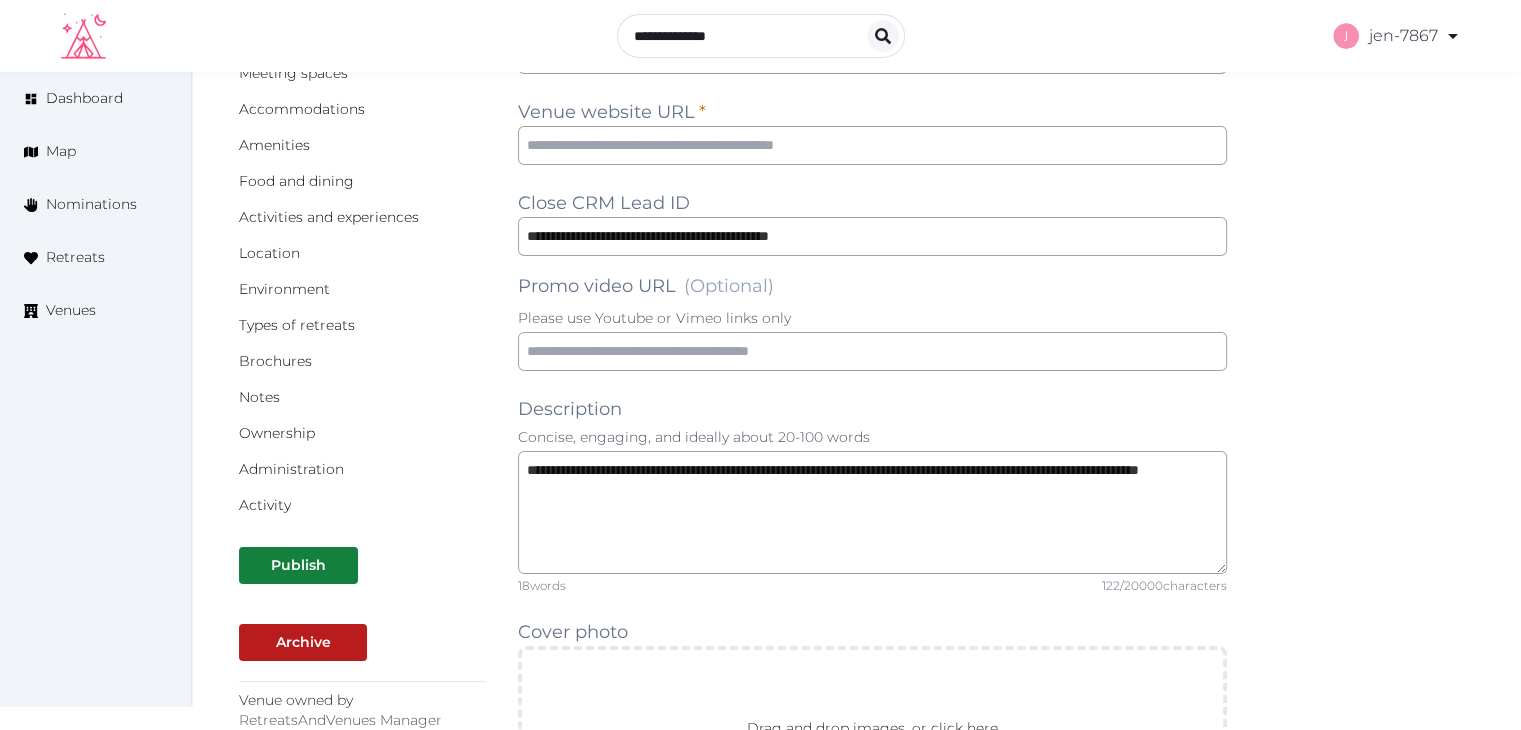 scroll, scrollTop: 0, scrollLeft: 0, axis: both 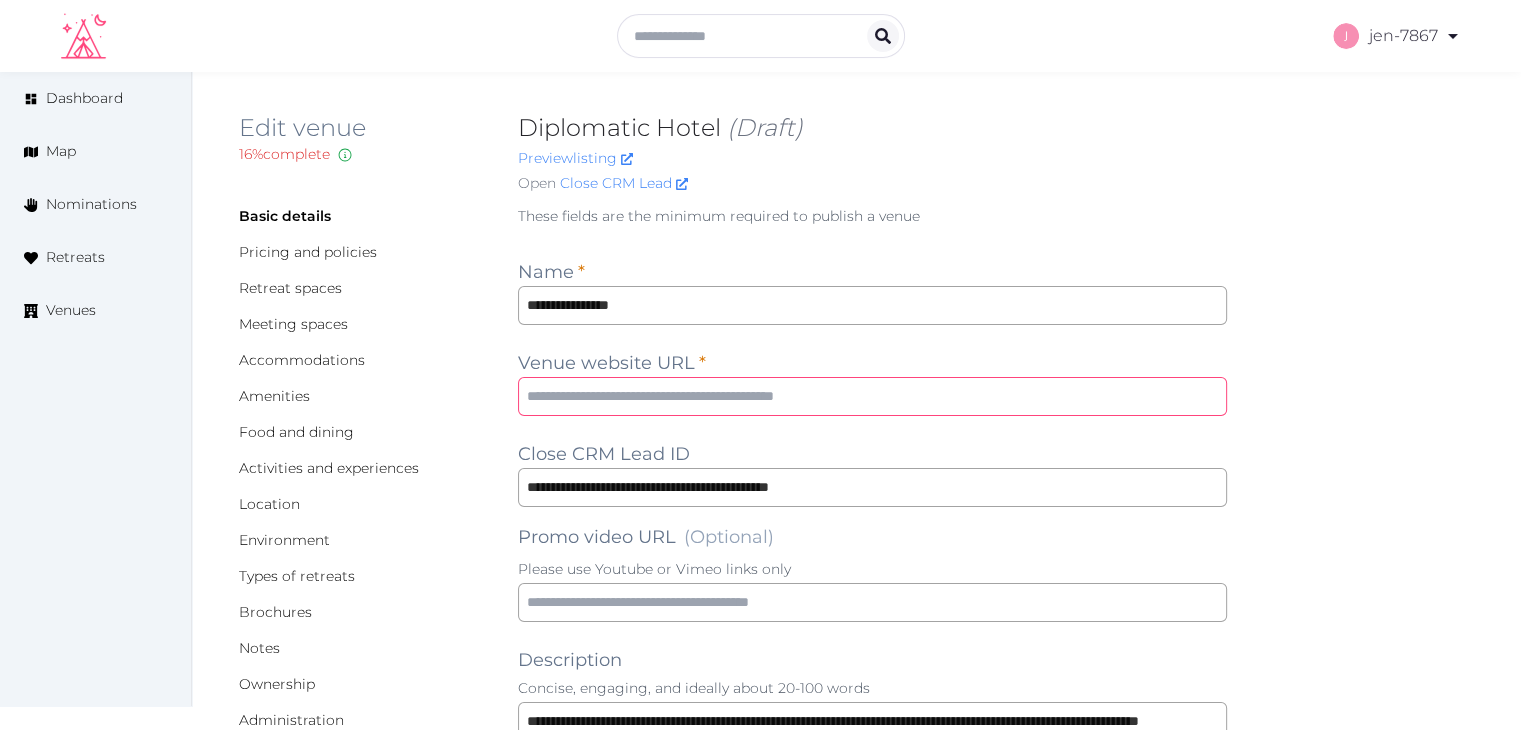 click at bounding box center (872, 396) 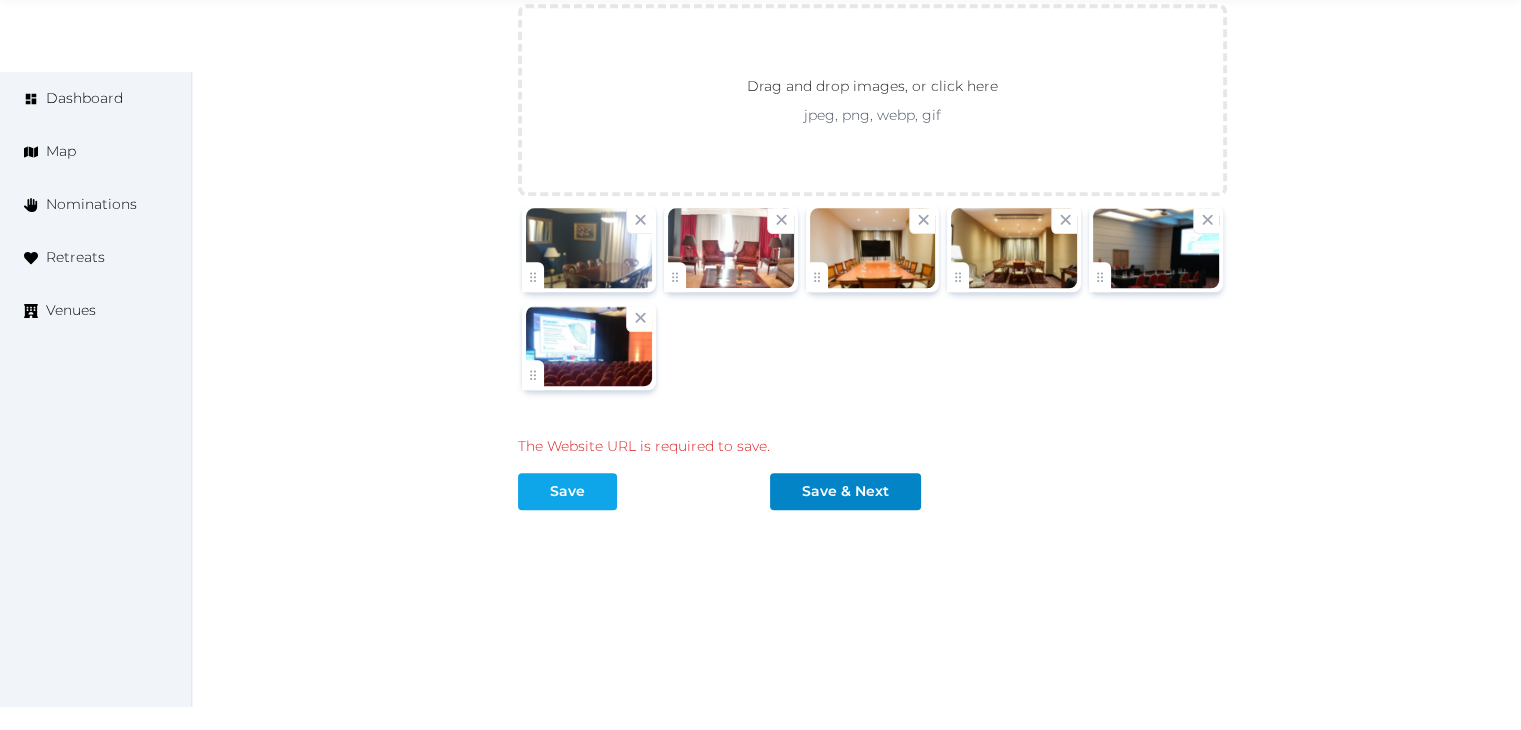 type on "**********" 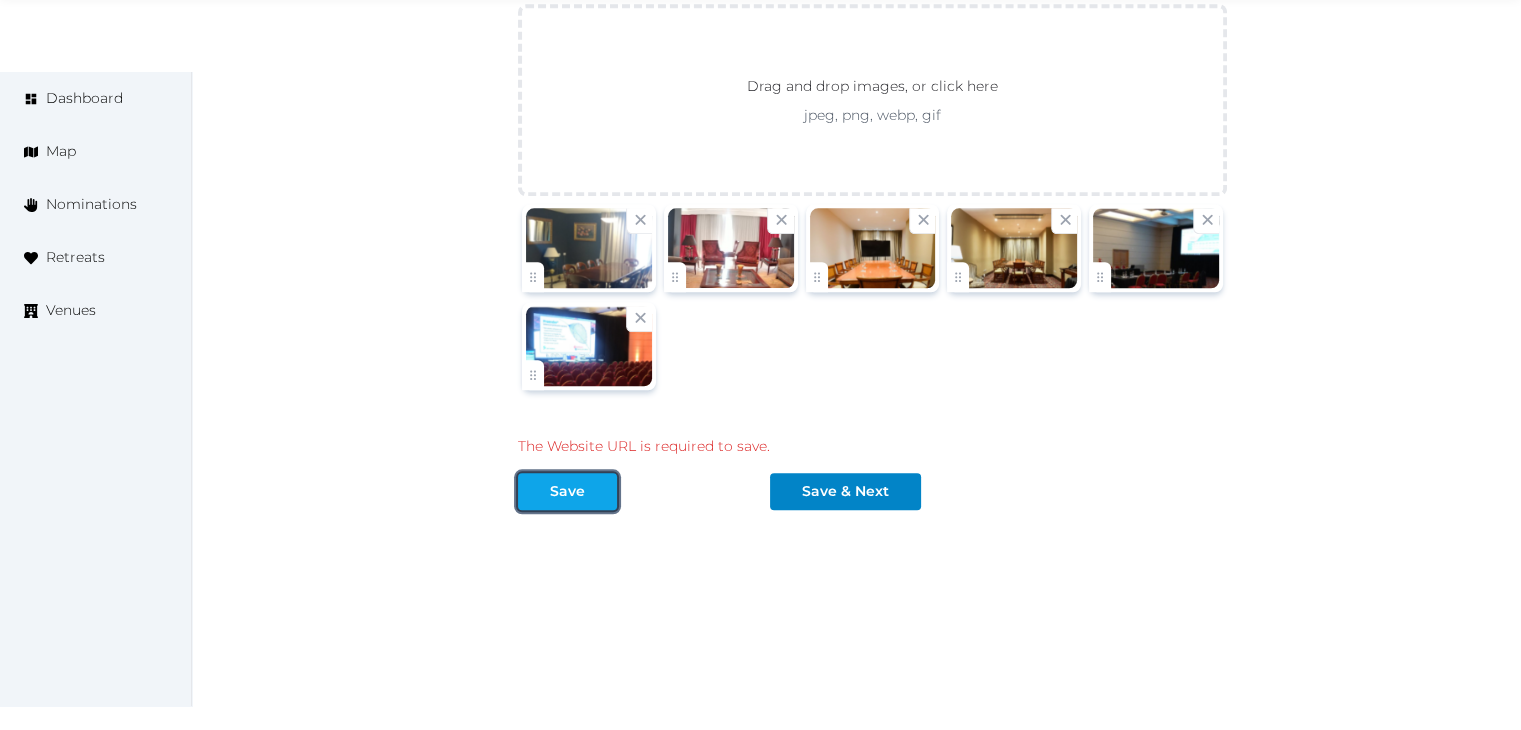 click on "Save" at bounding box center [567, 491] 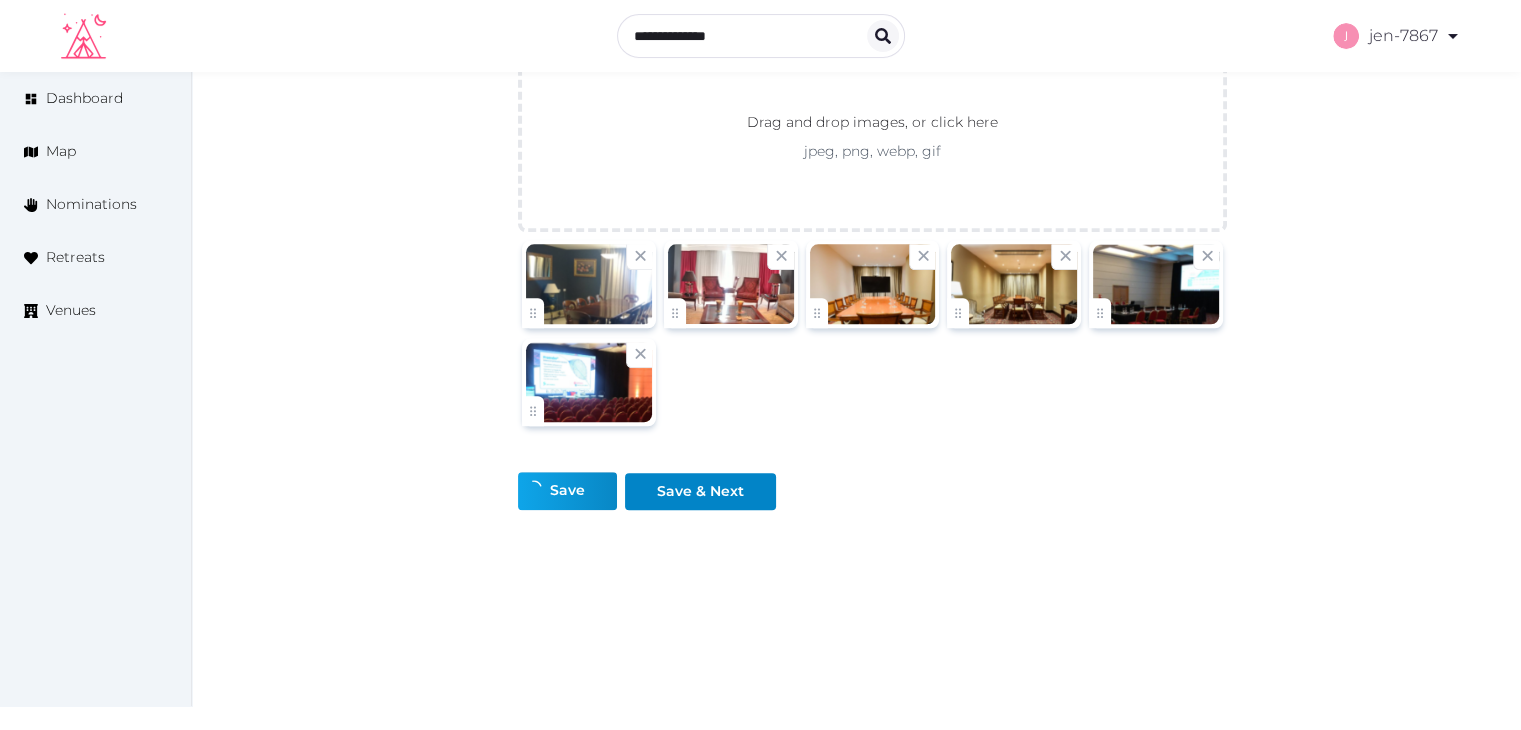 scroll, scrollTop: 1956, scrollLeft: 0, axis: vertical 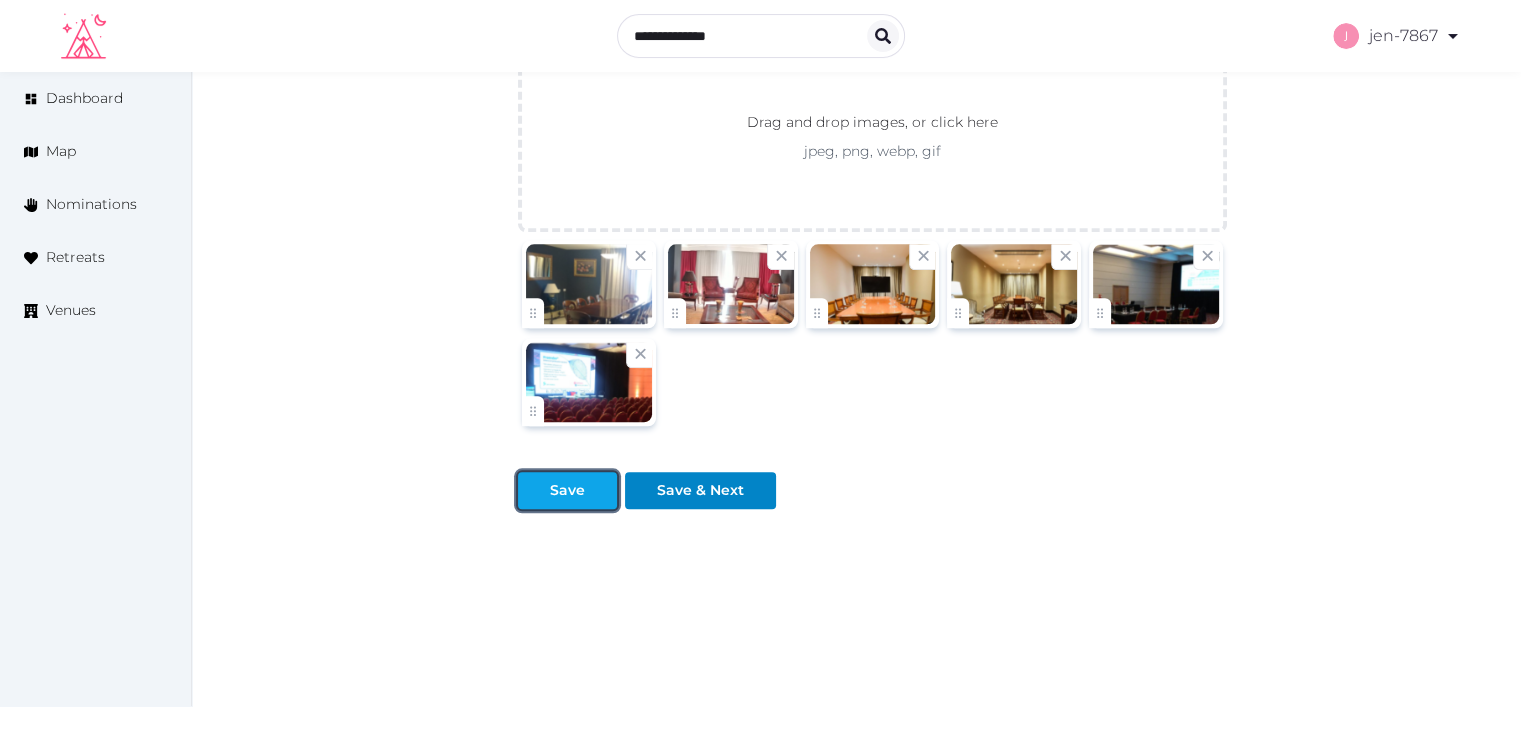 click on "Save" at bounding box center [567, 490] 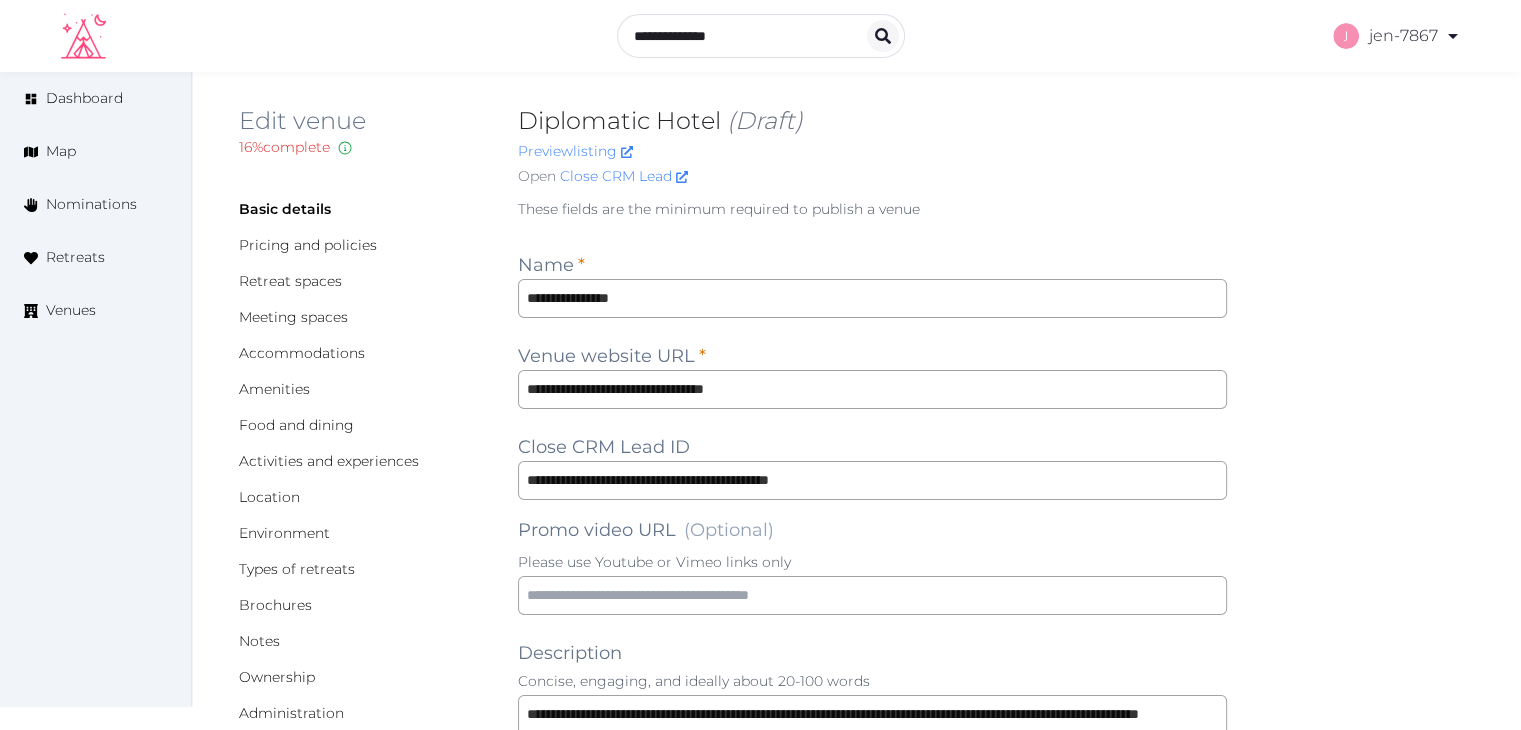 scroll, scrollTop: 0, scrollLeft: 0, axis: both 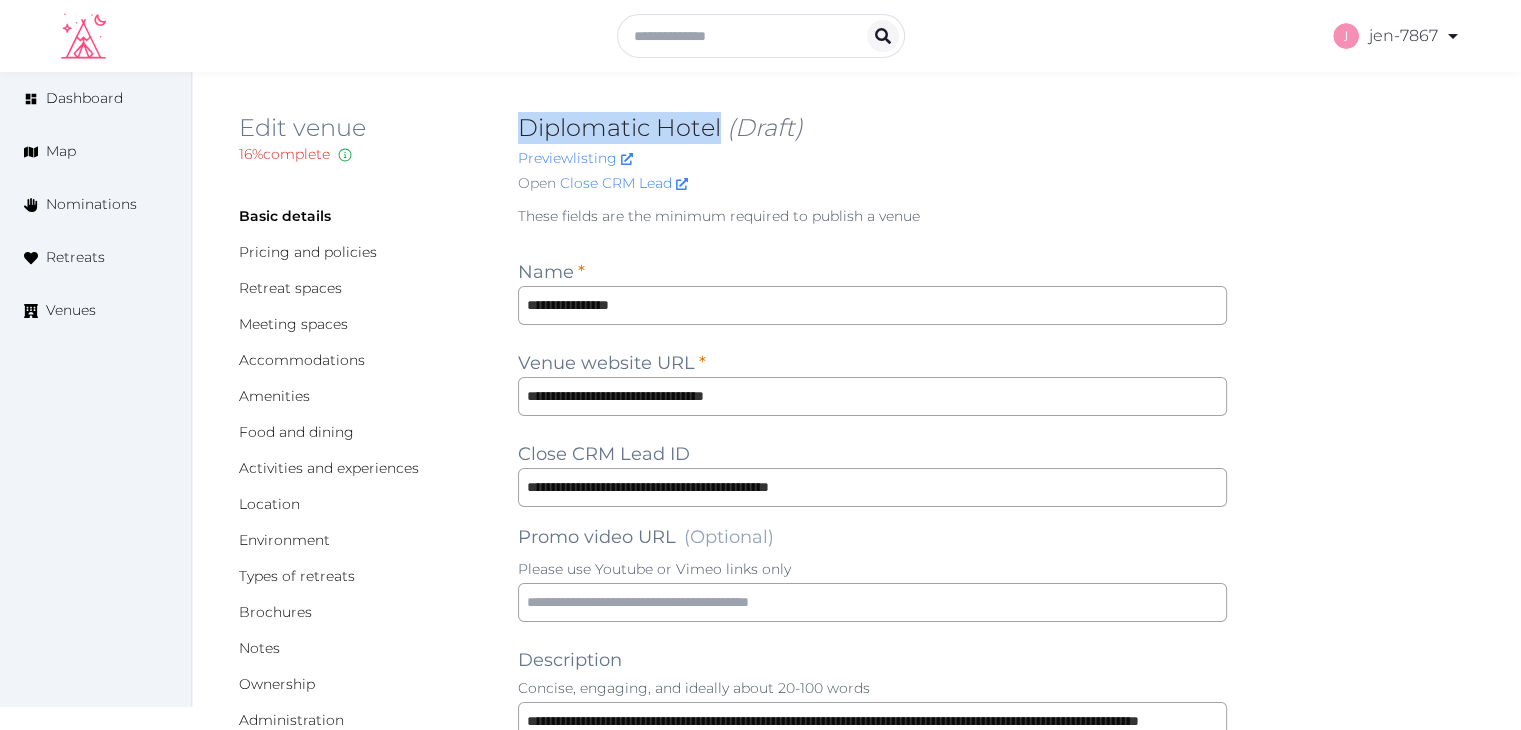 drag, startPoint x: 721, startPoint y: 123, endPoint x: 516, endPoint y: 117, distance: 205.08778 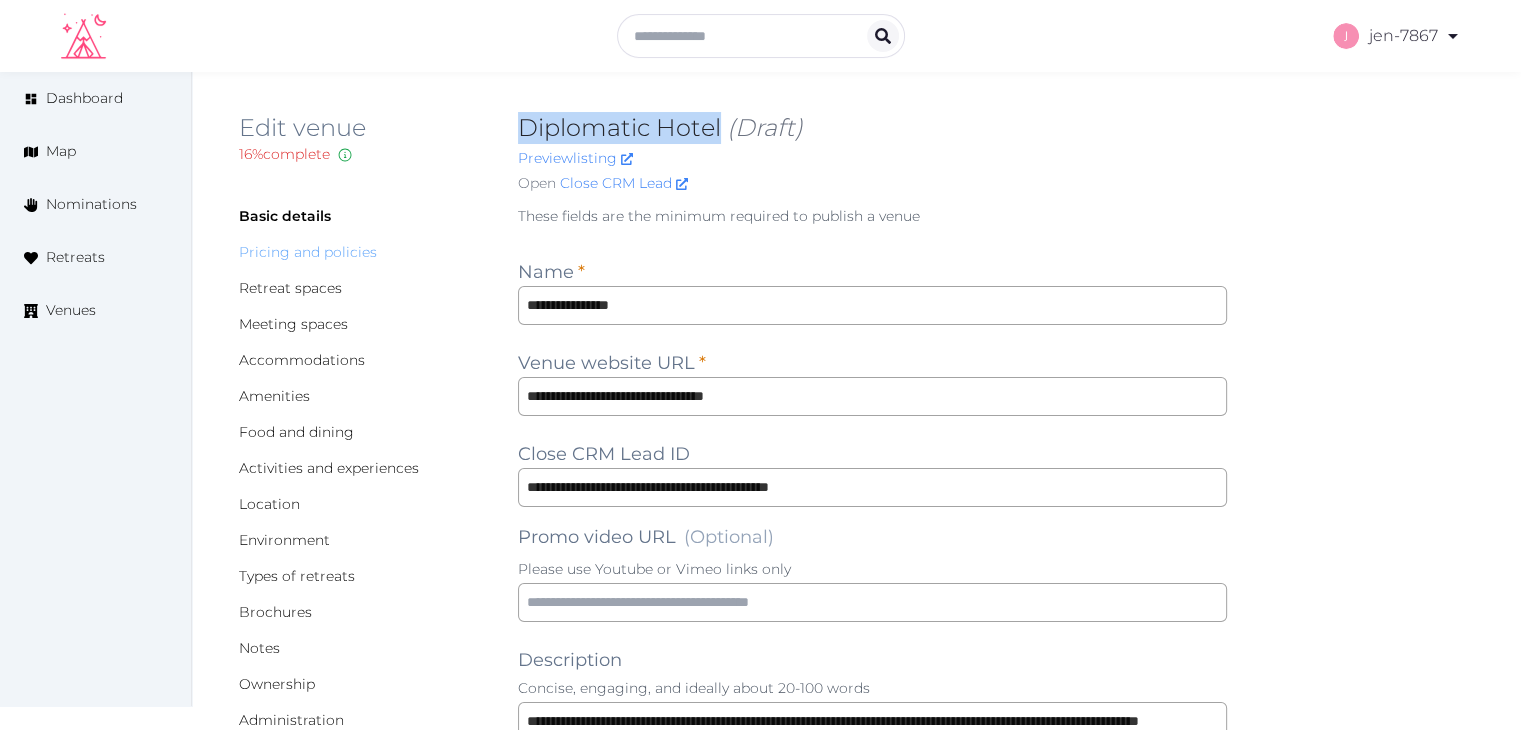 copy on "Diplomatic Hotel" 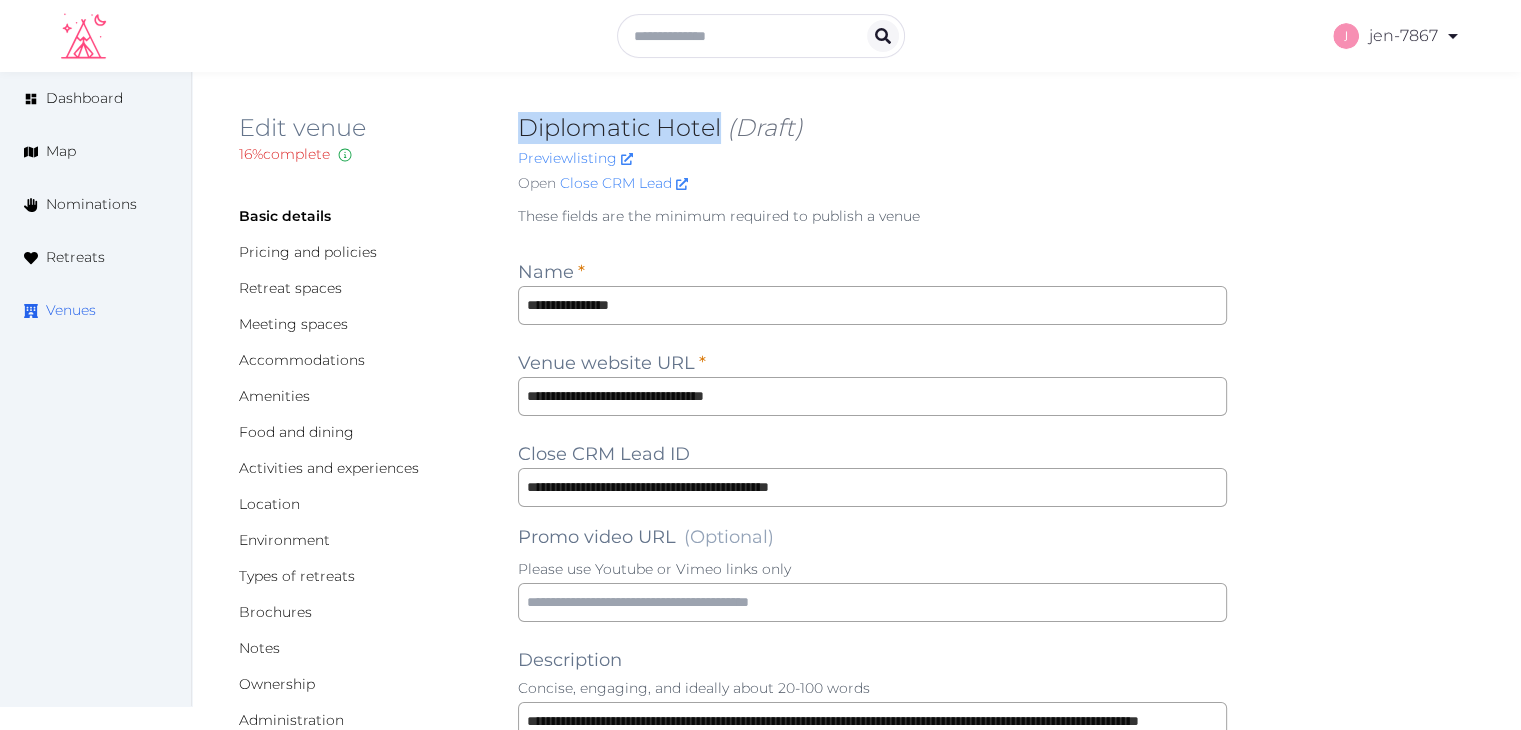 click on "Venues" at bounding box center [71, 310] 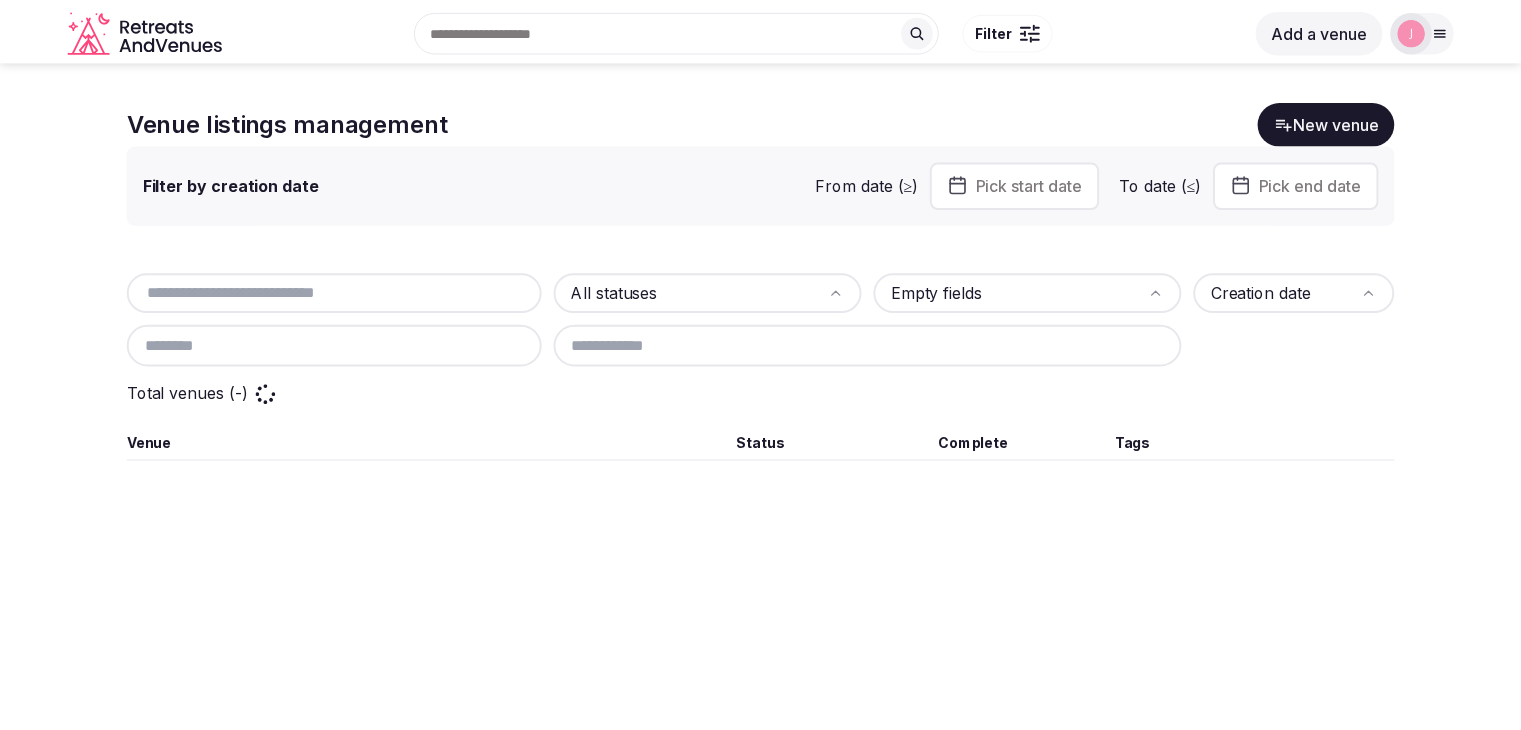 scroll, scrollTop: 0, scrollLeft: 0, axis: both 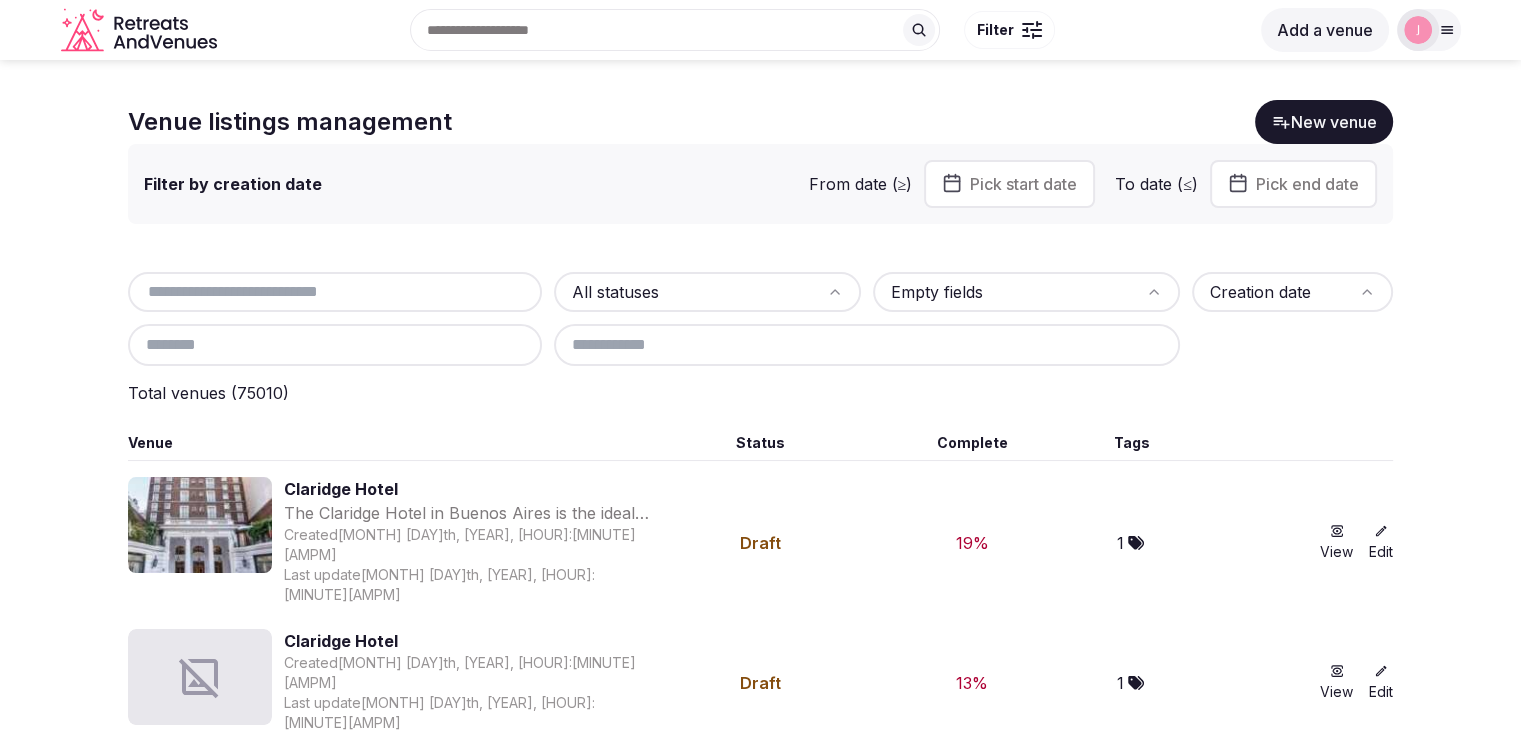 click at bounding box center [335, 292] 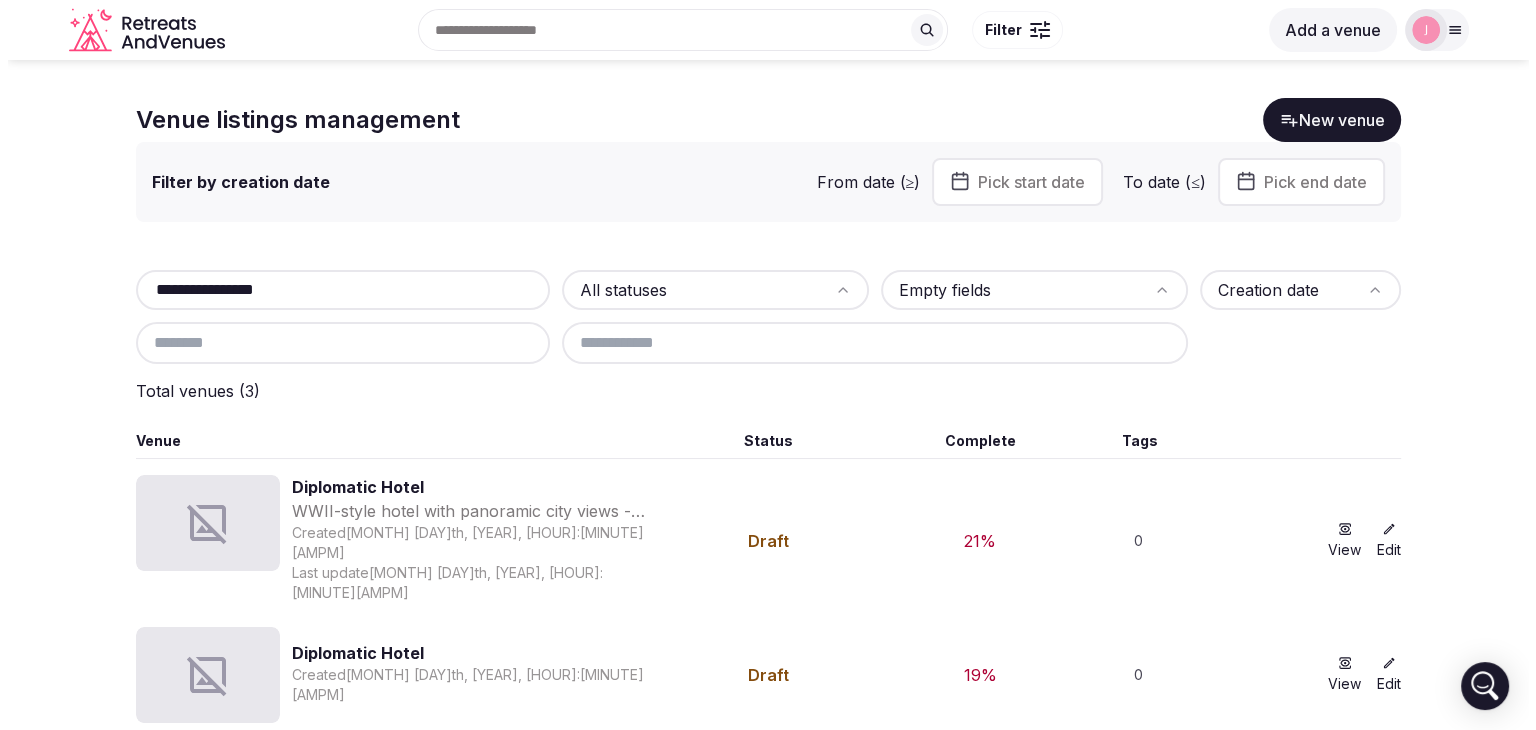 scroll, scrollTop: 0, scrollLeft: 0, axis: both 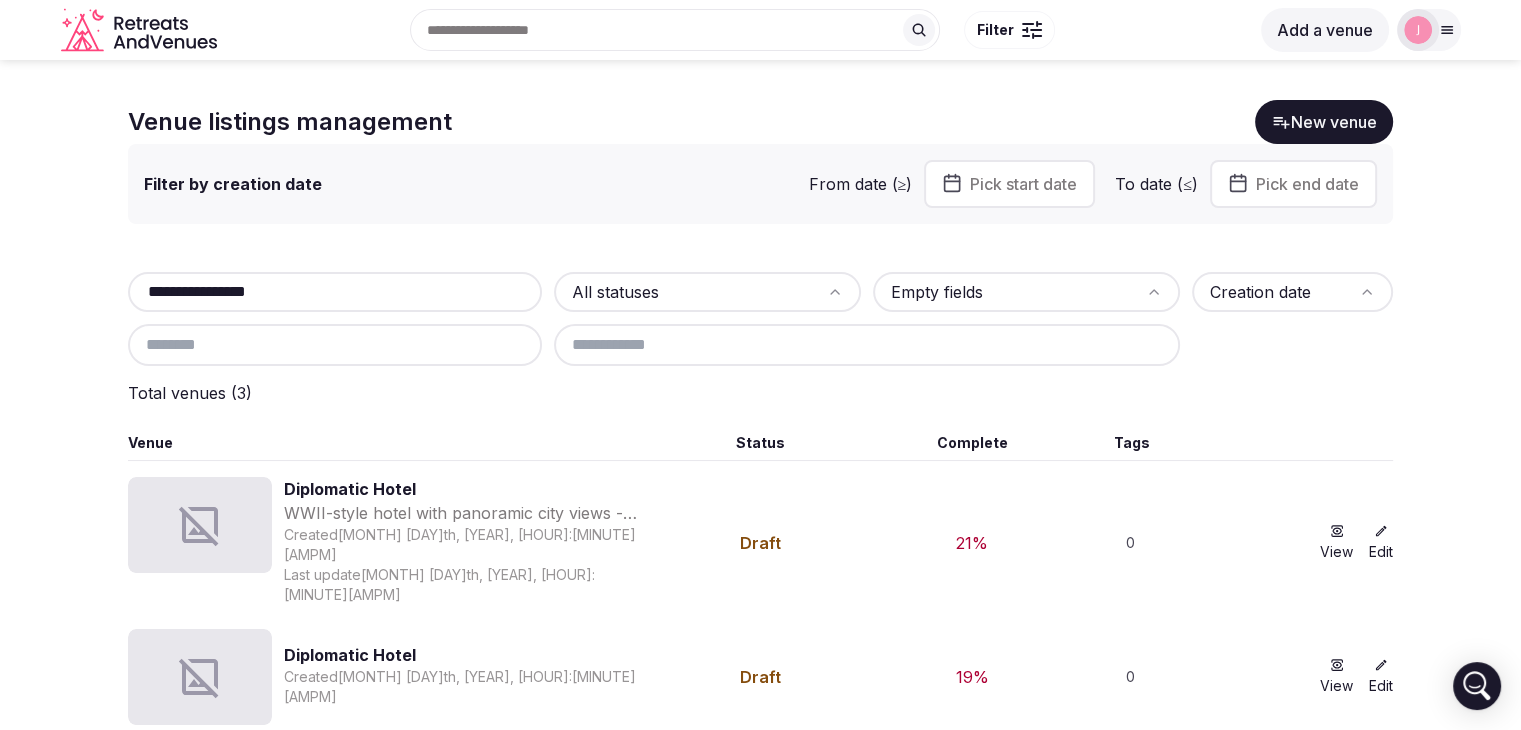 drag, startPoint x: 304, startPoint y: 285, endPoint x: 95, endPoint y: 280, distance: 209.0598 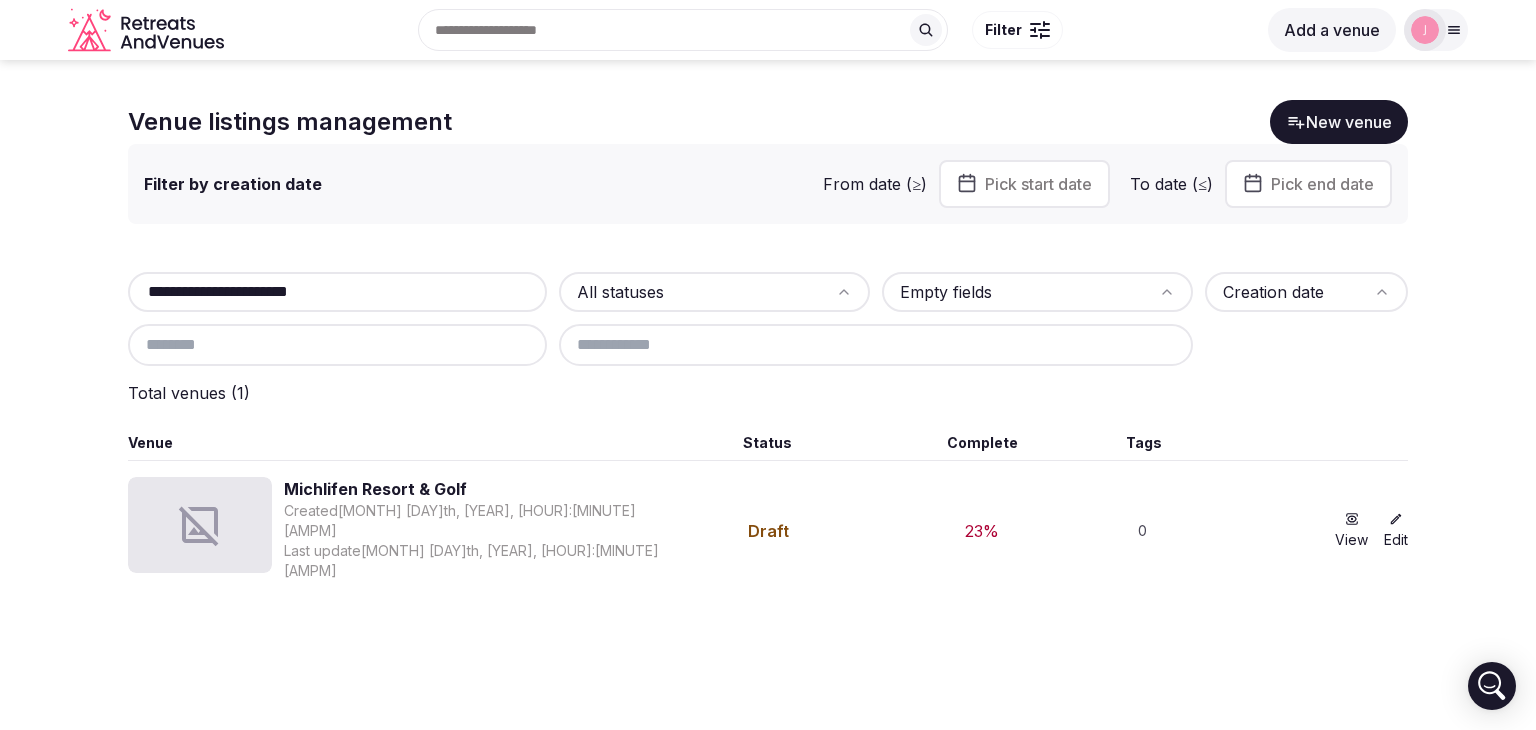 type on "**********" 